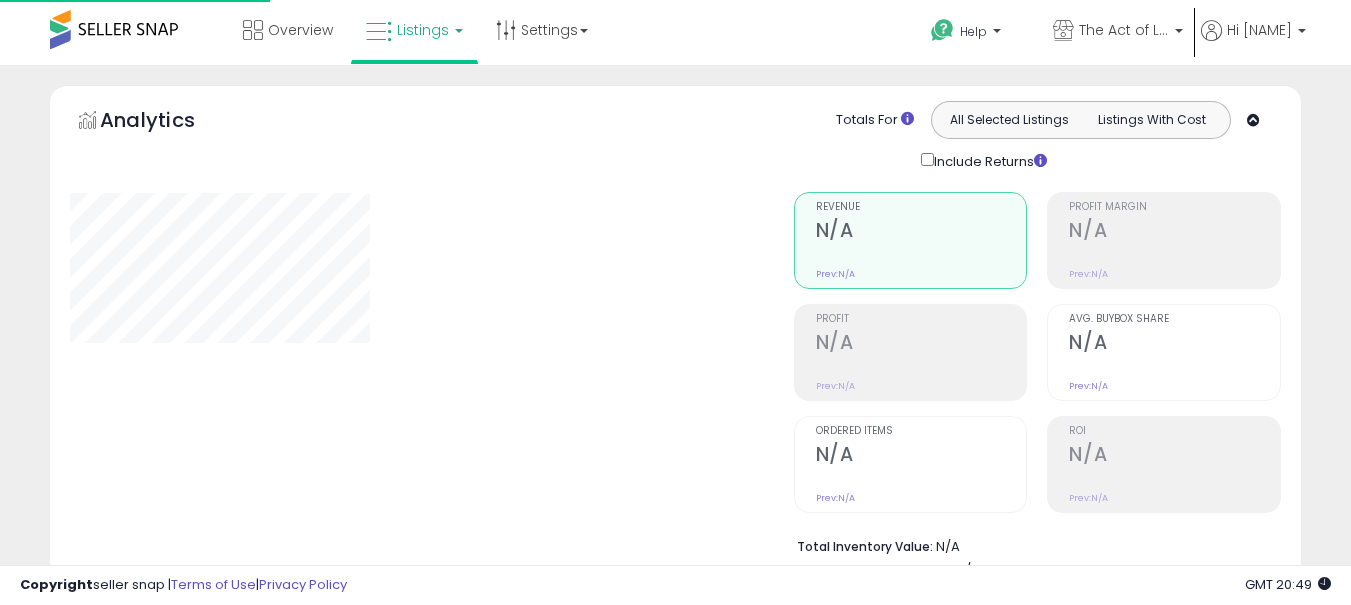 type on "**********" 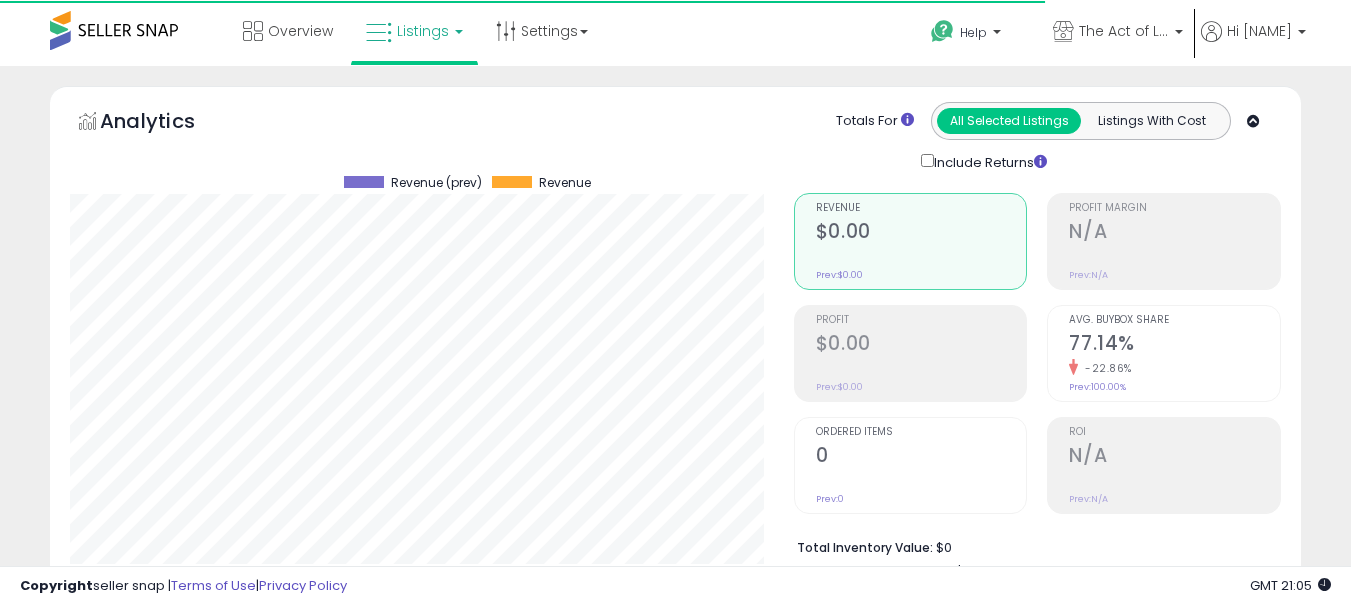 scroll, scrollTop: 0, scrollLeft: 0, axis: both 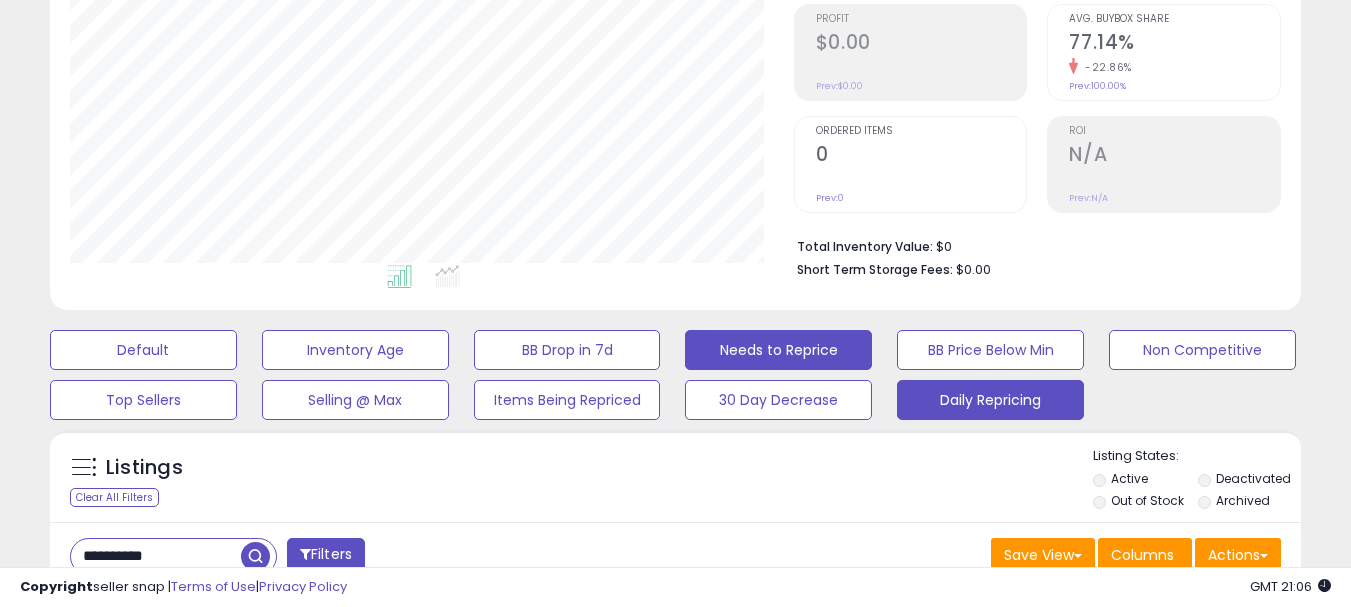 click on "Daily Repricing" at bounding box center [143, 350] 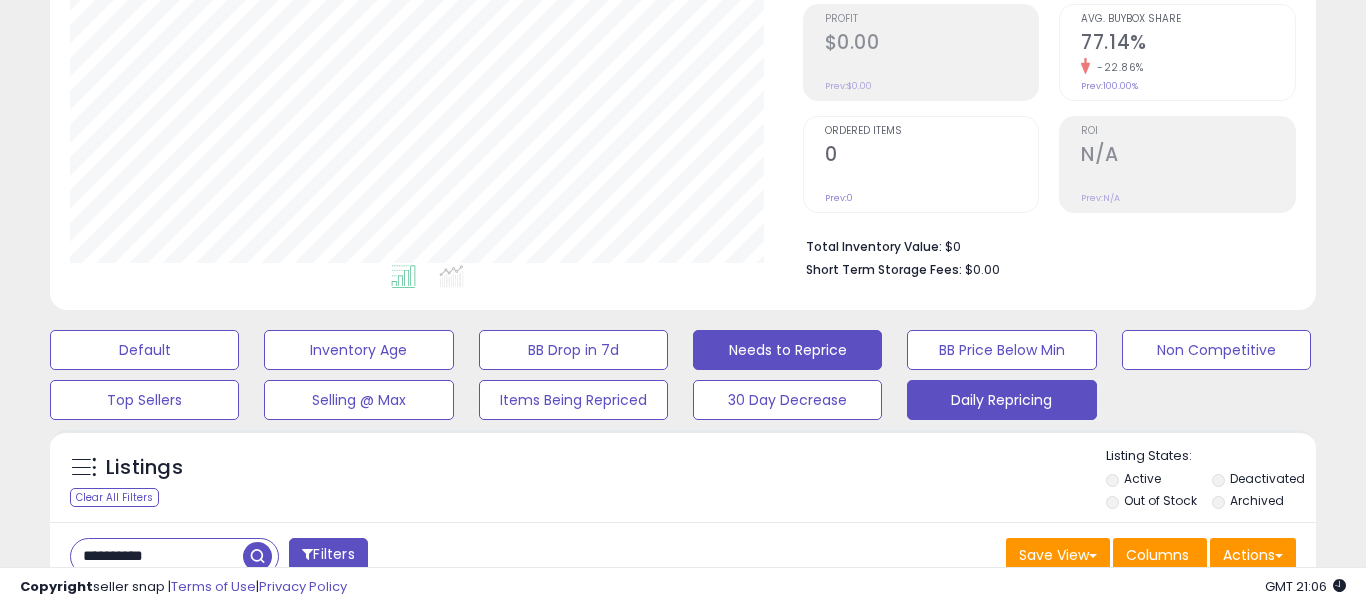 scroll, scrollTop: 999590, scrollLeft: 999267, axis: both 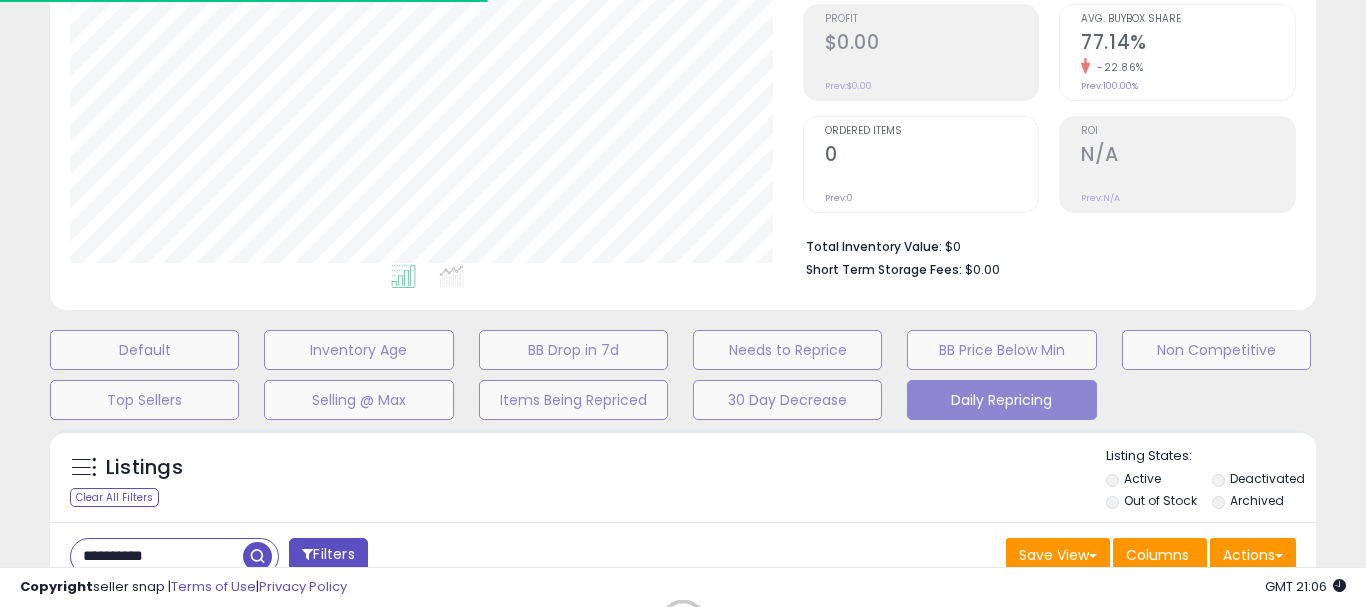 type 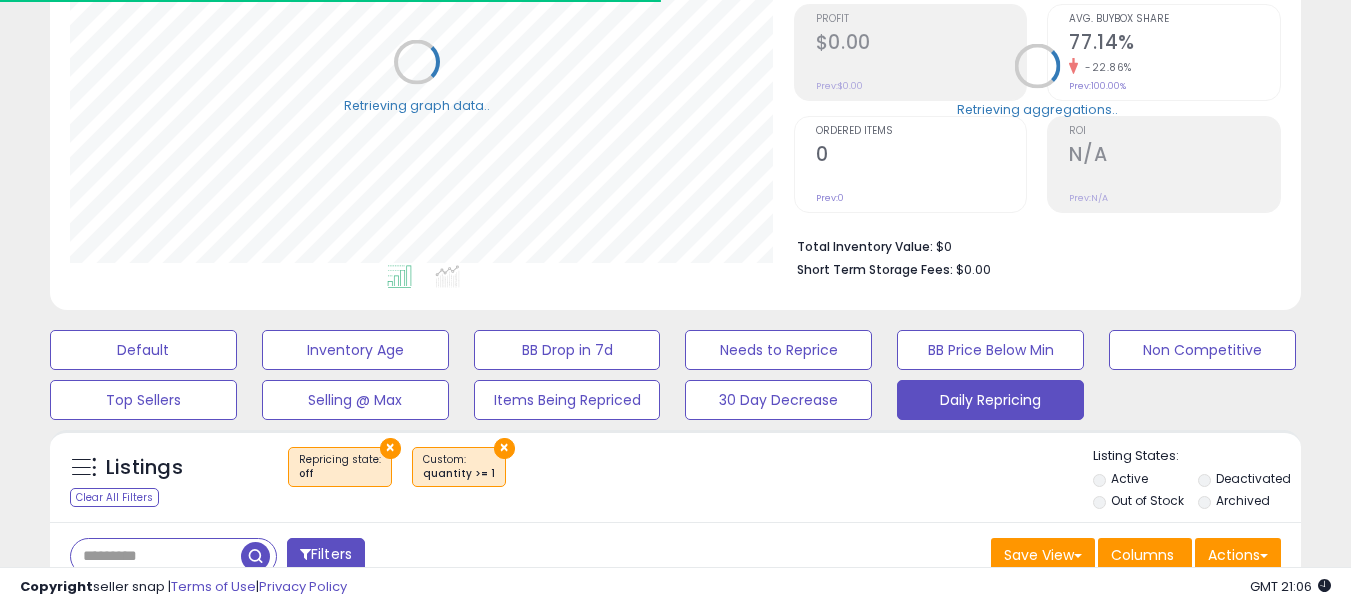 scroll, scrollTop: 410, scrollLeft: 724, axis: both 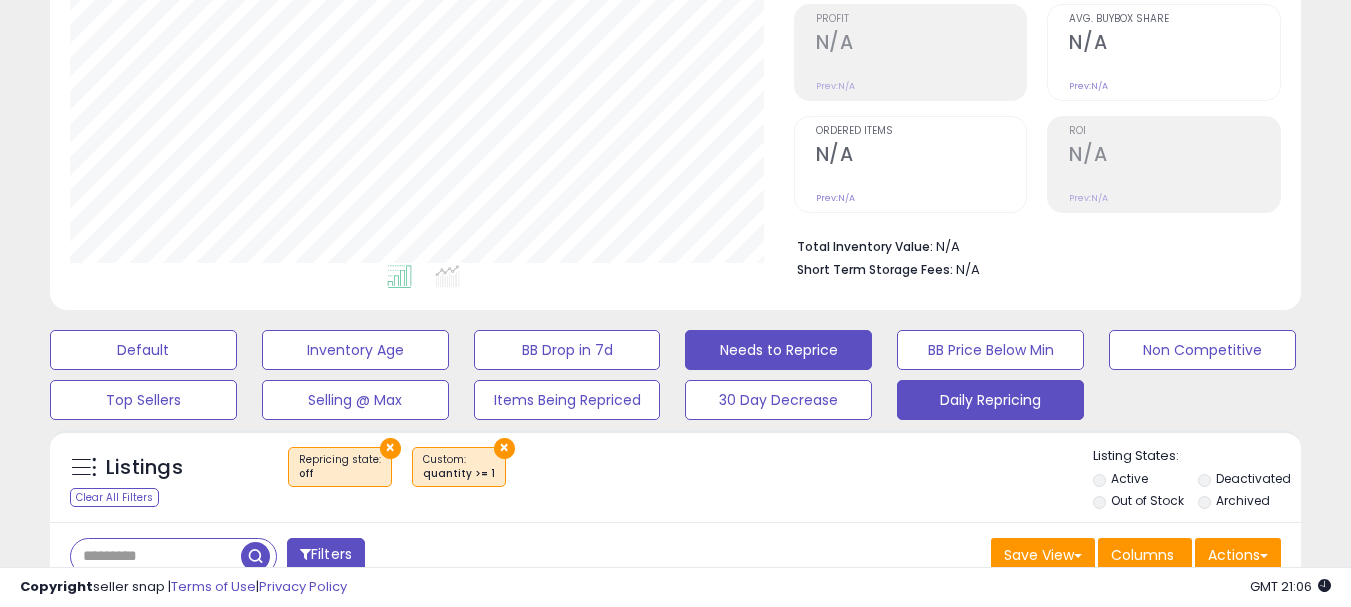 click on "Needs to Reprice" at bounding box center [143, 350] 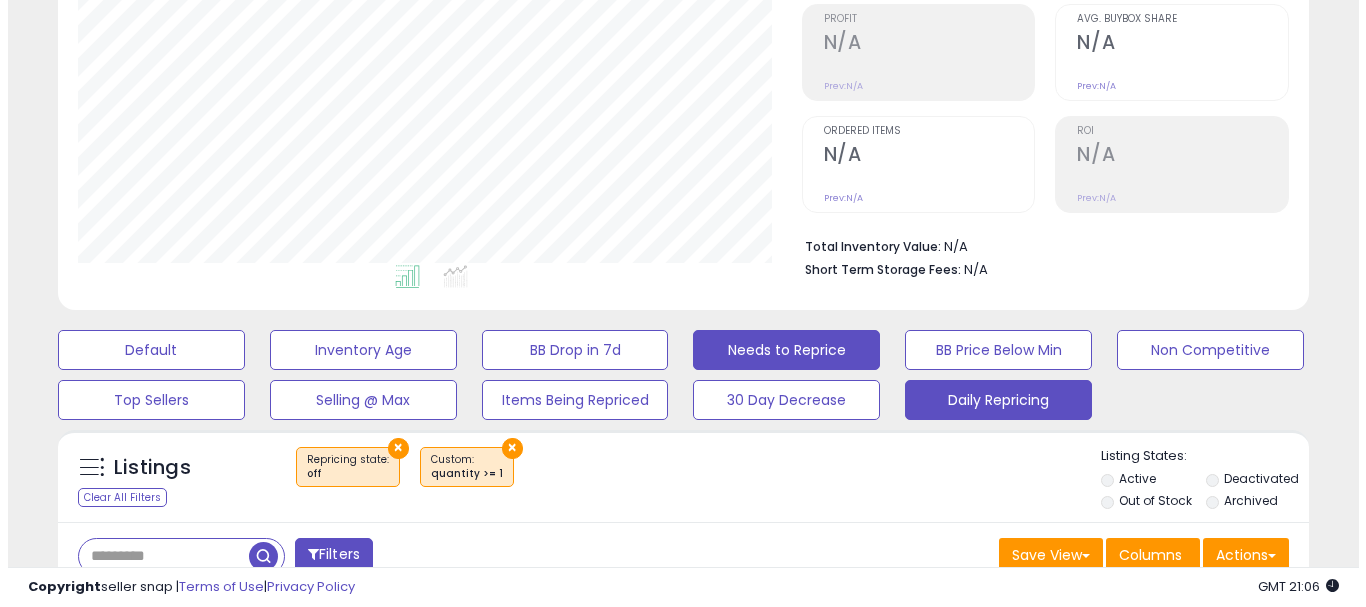 scroll, scrollTop: 999590, scrollLeft: 999267, axis: both 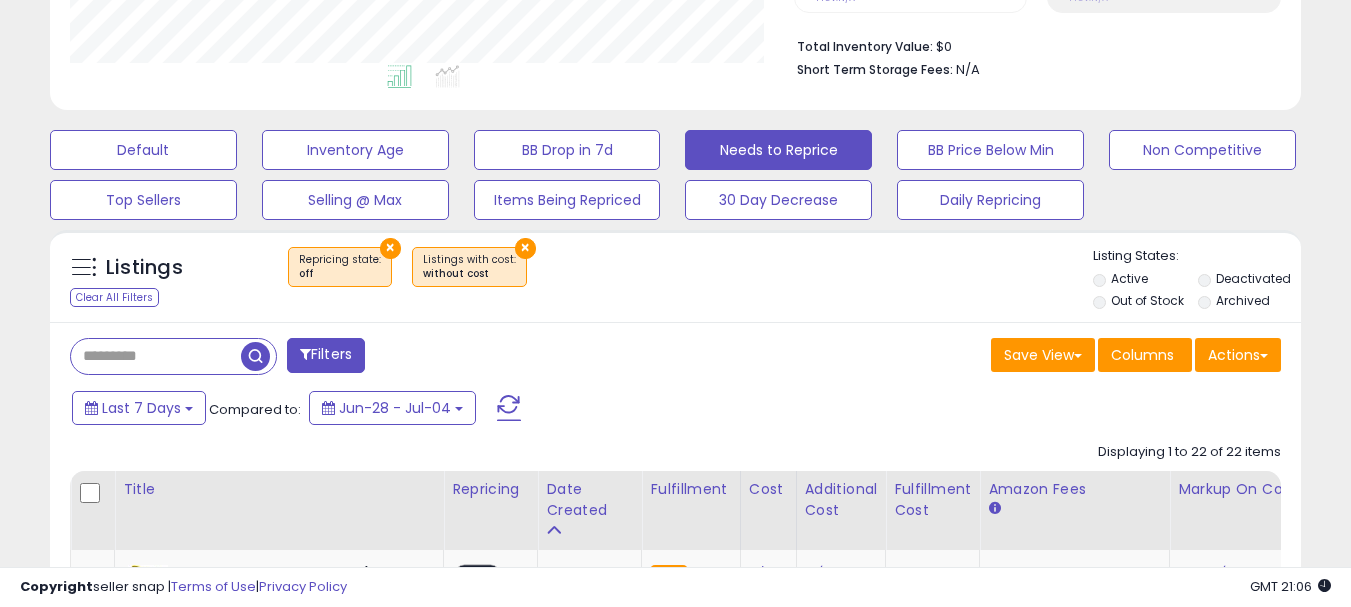 click on "×" at bounding box center [525, 248] 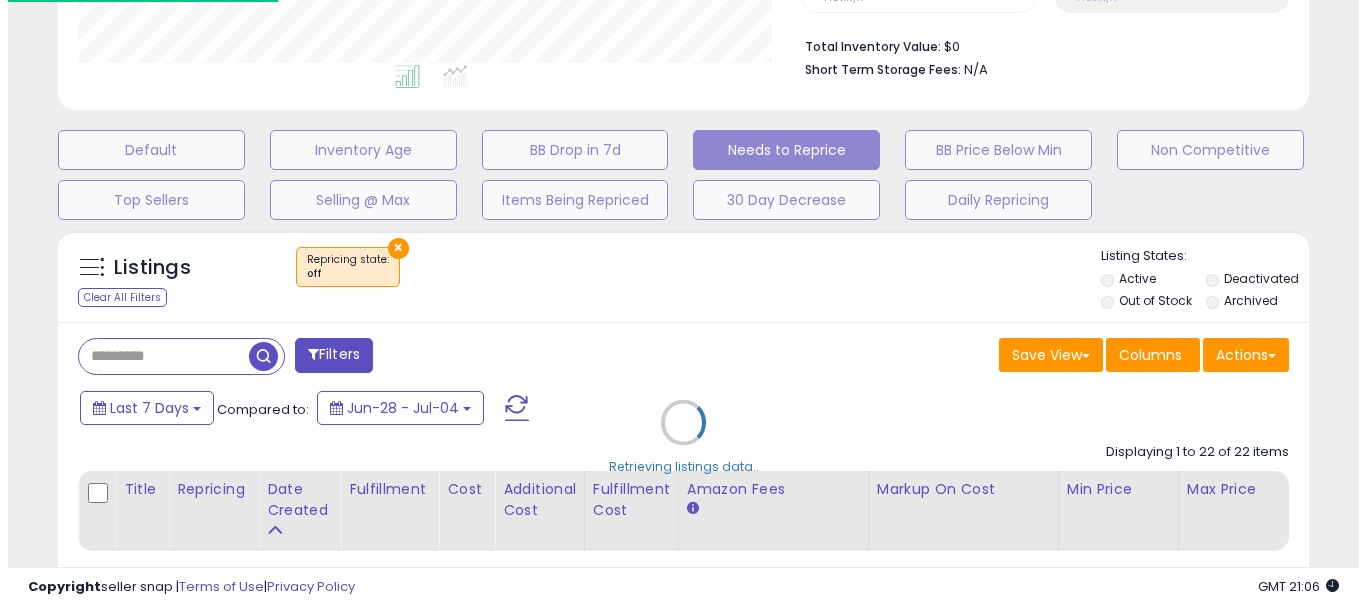 scroll, scrollTop: 999590, scrollLeft: 999267, axis: both 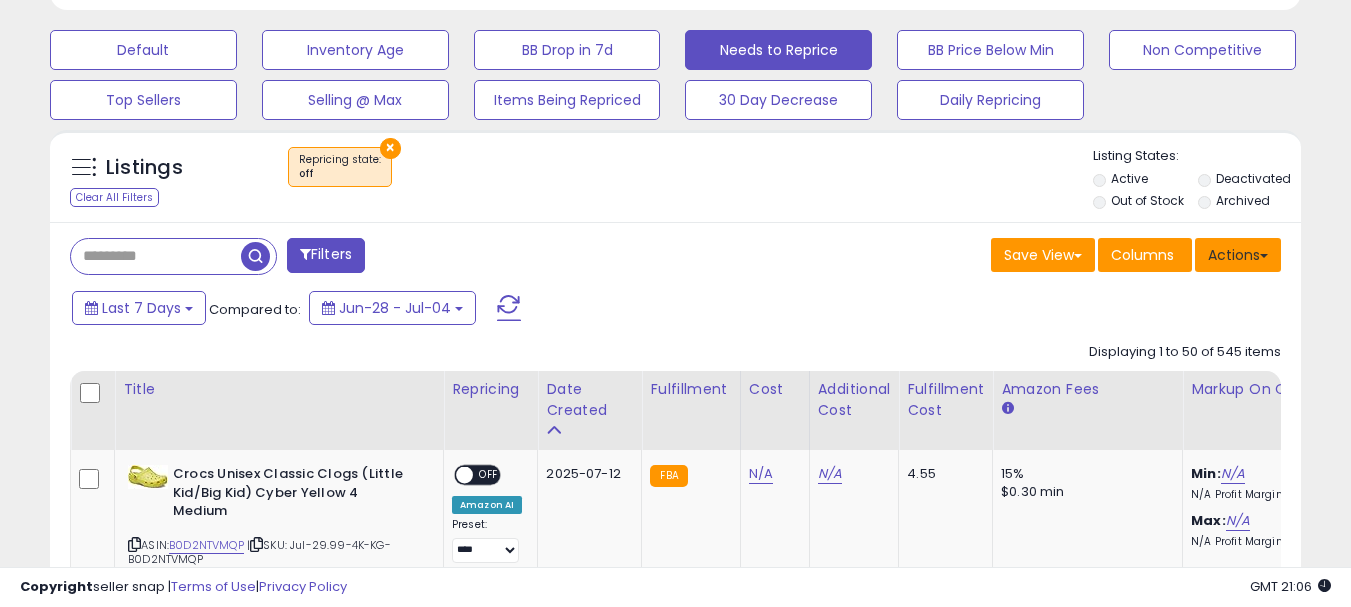 click on "Actions" at bounding box center [1238, 255] 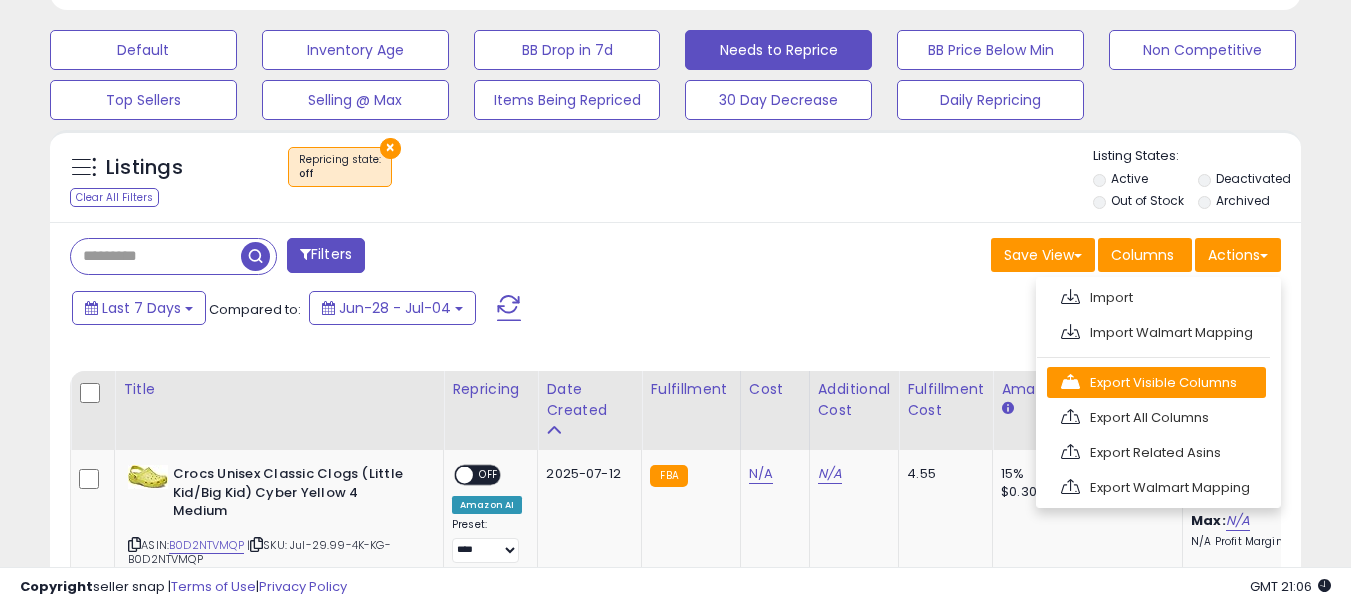 click on "Export Visible Columns" at bounding box center (1156, 382) 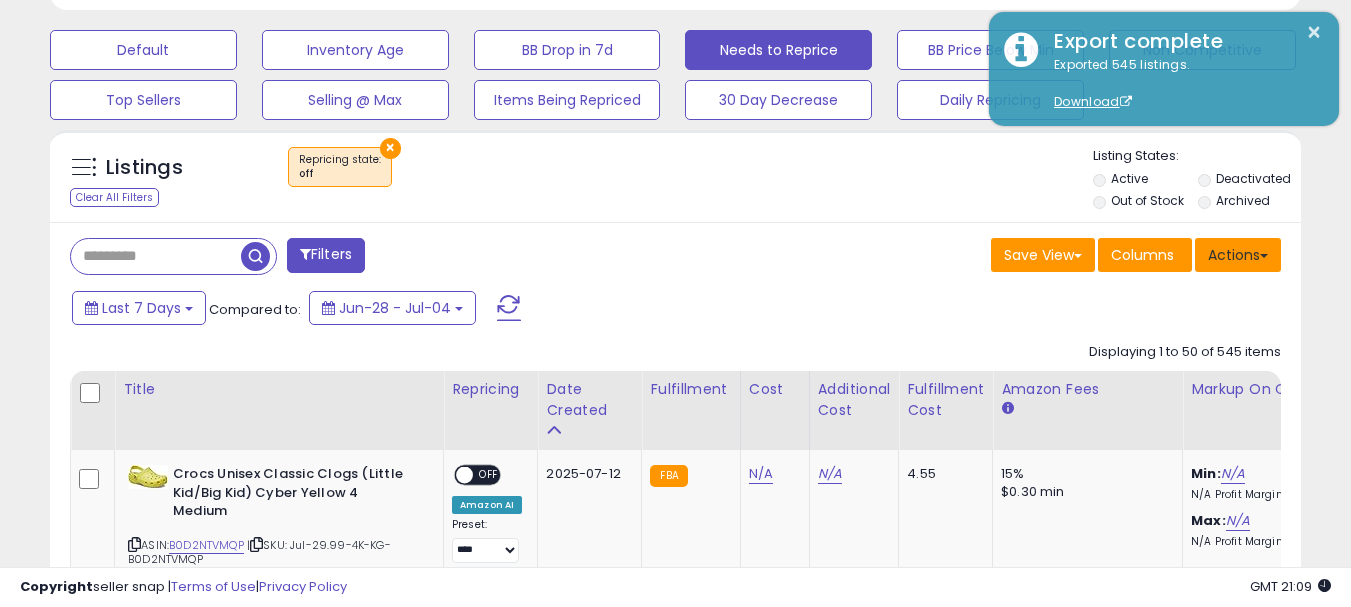 click on "Actions" at bounding box center [1238, 255] 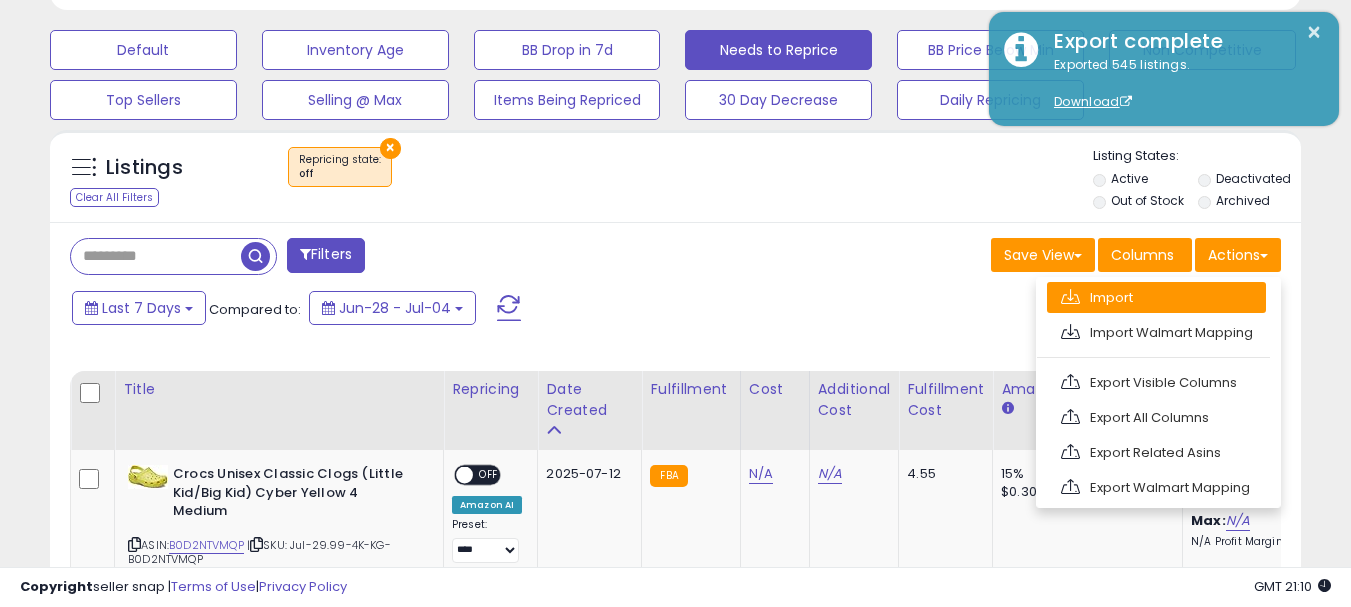 click on "Import" at bounding box center (1156, 297) 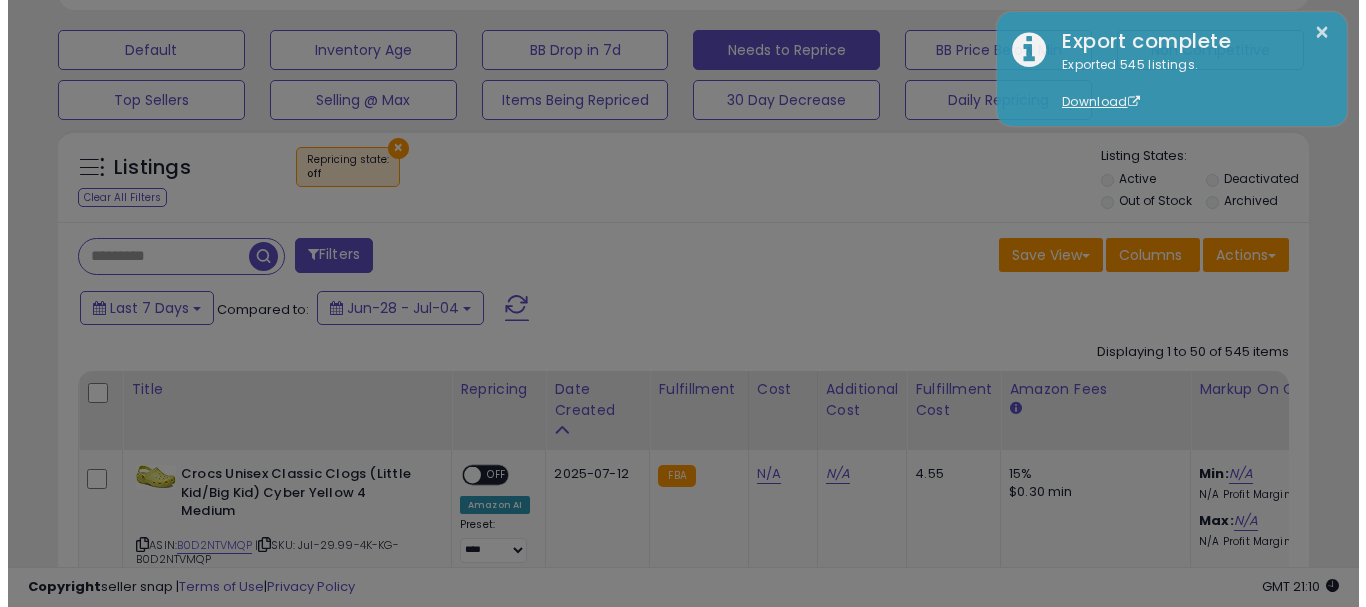 scroll, scrollTop: 999590, scrollLeft: 999267, axis: both 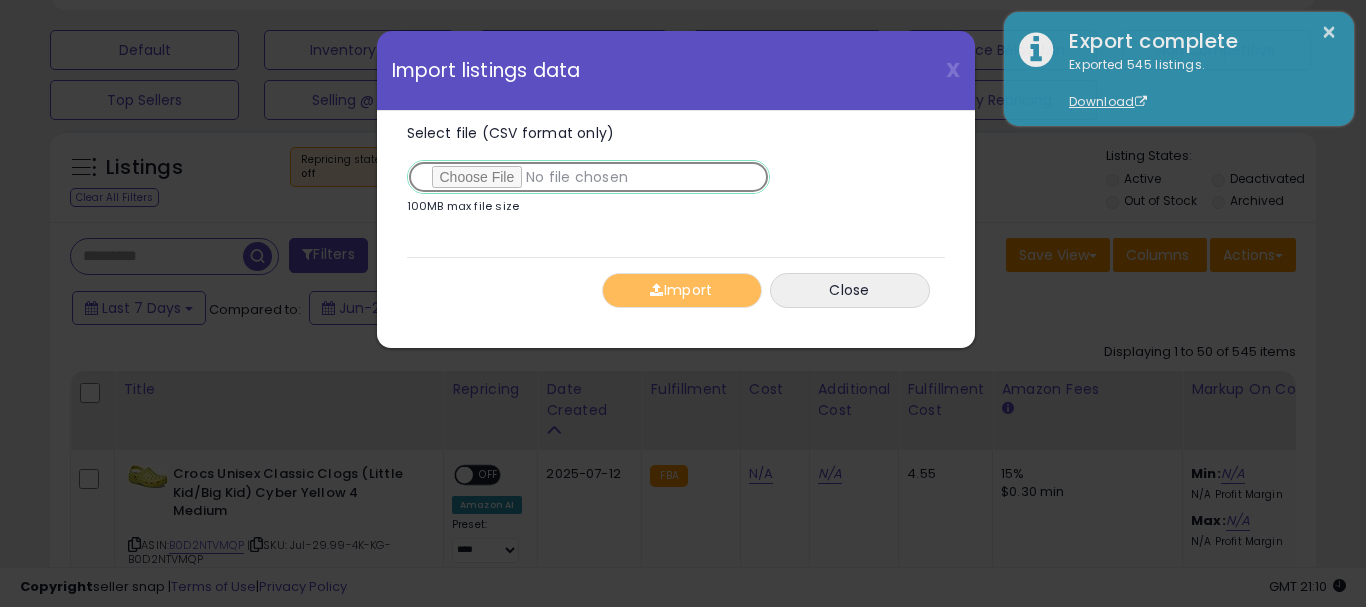 click on "Select file (CSV format only)" at bounding box center (588, 177) 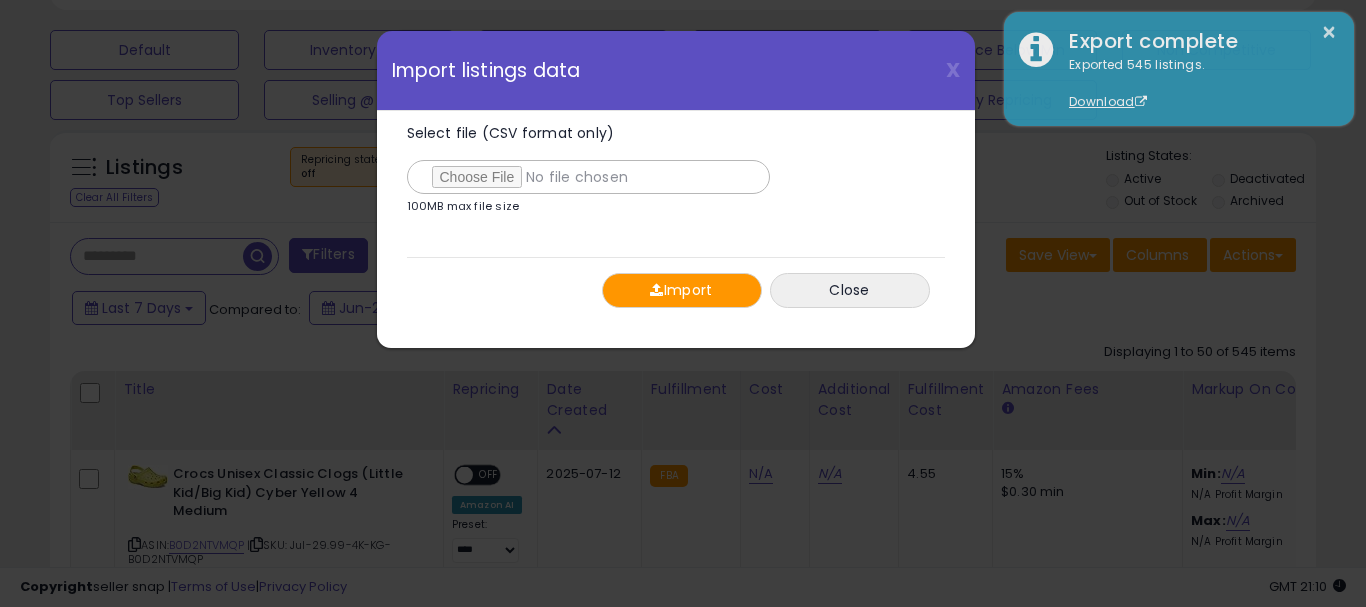 click on "Import" at bounding box center (682, 290) 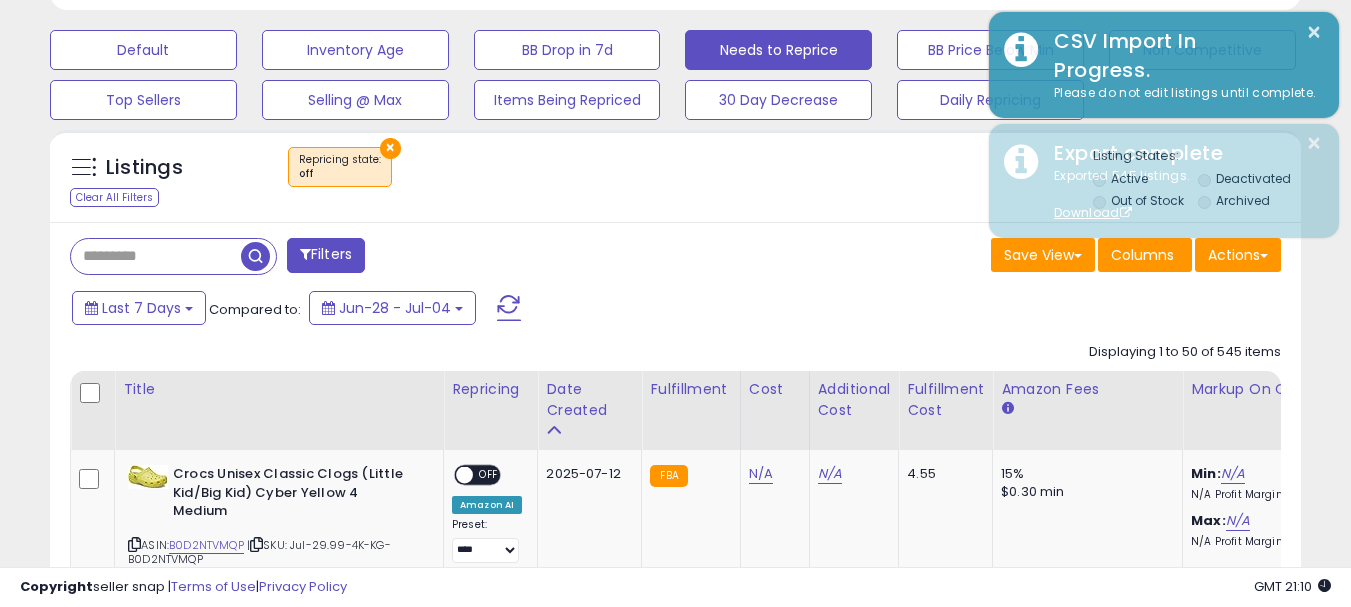 scroll, scrollTop: 410, scrollLeft: 724, axis: both 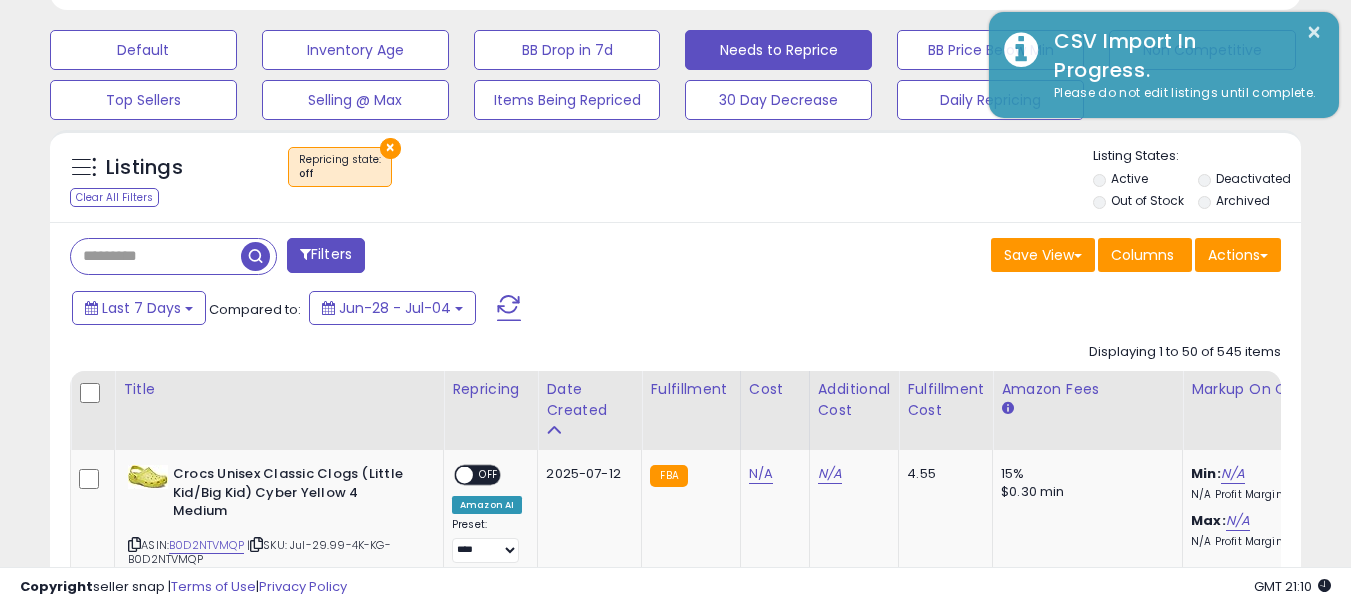 click on "Save View
Save As New View
Update Current View
Columns
Actions
Import  Import Walmart Mapping" at bounding box center (986, 257) 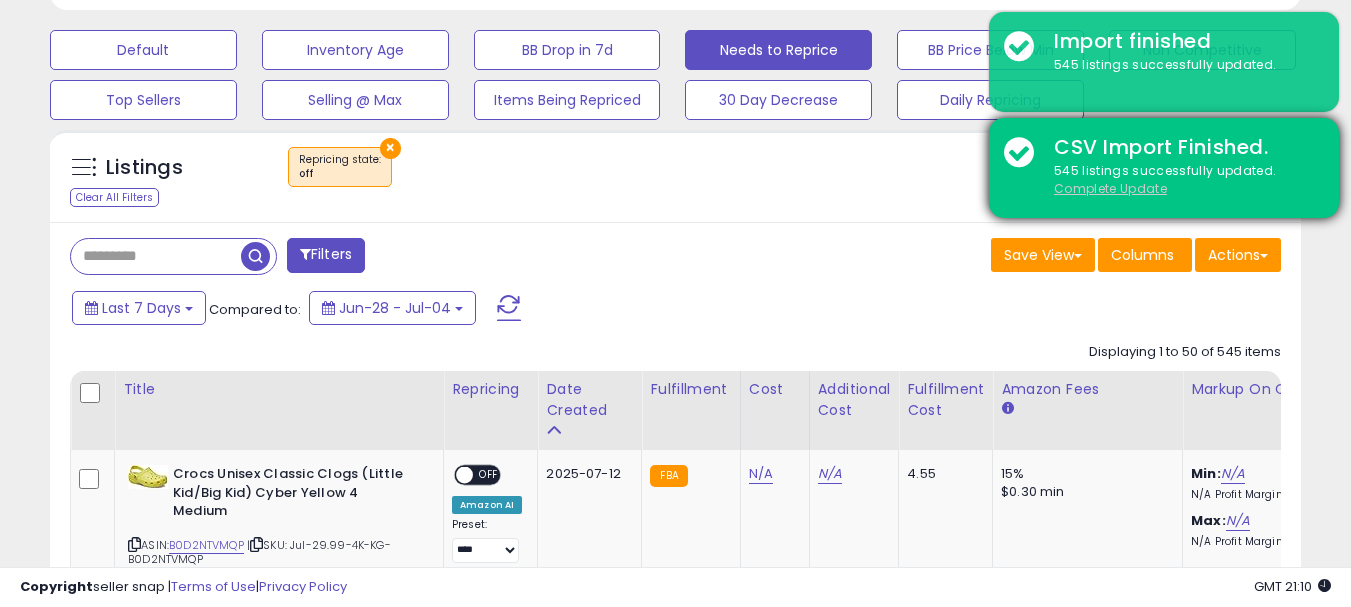 click on "Complete Update" at bounding box center [1110, 188] 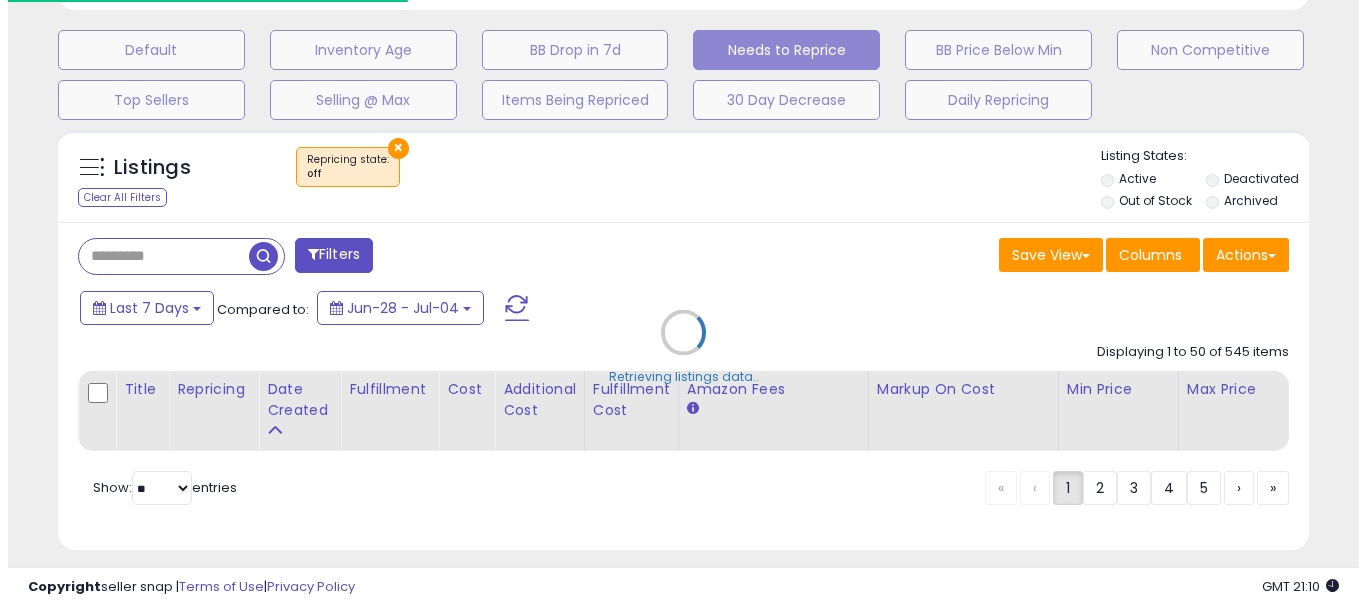 scroll, scrollTop: 999590, scrollLeft: 999267, axis: both 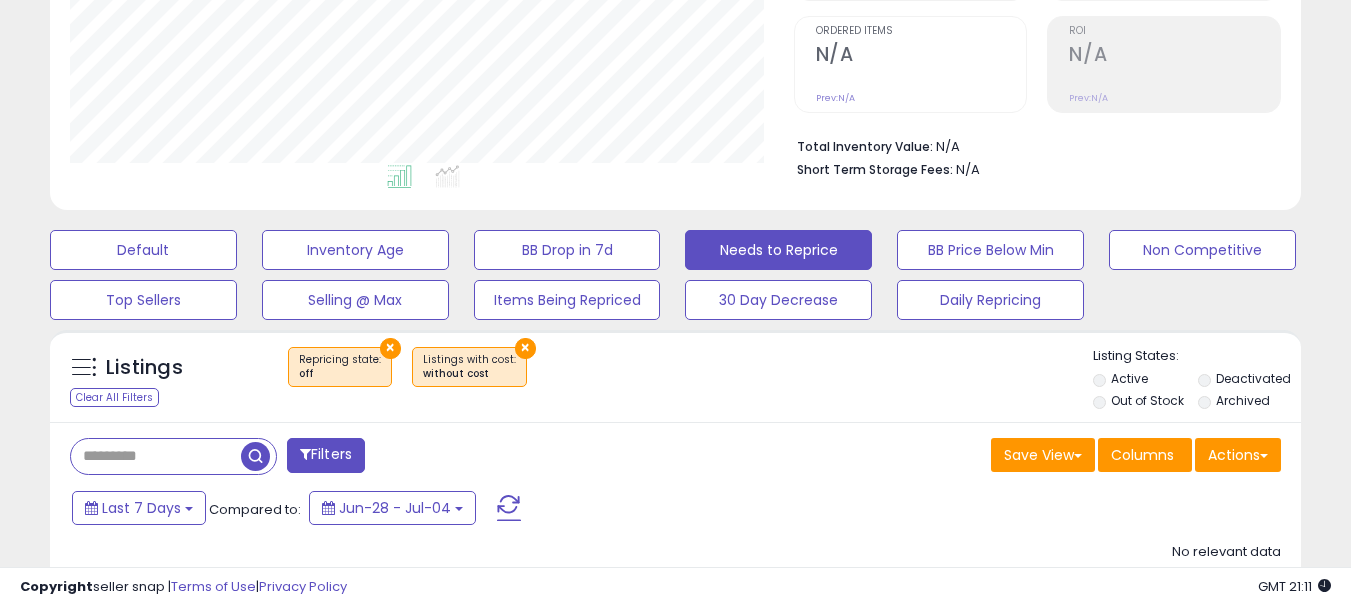 click on "×" at bounding box center (525, 348) 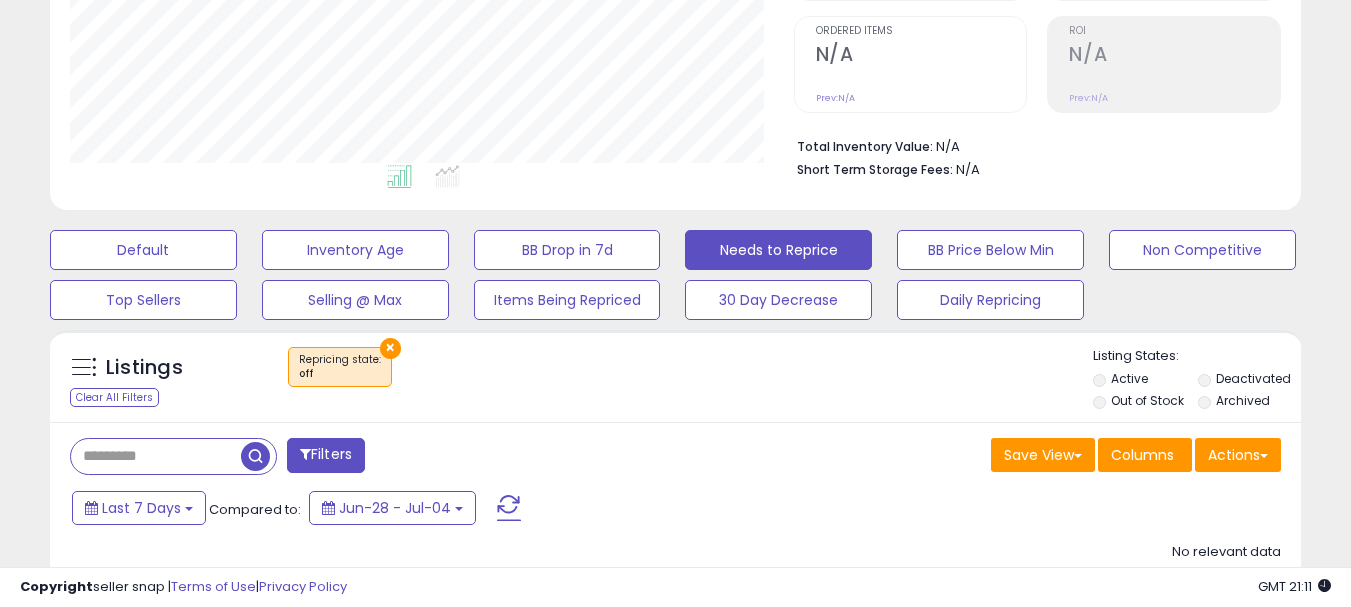 click on "×" at bounding box center (390, 348) 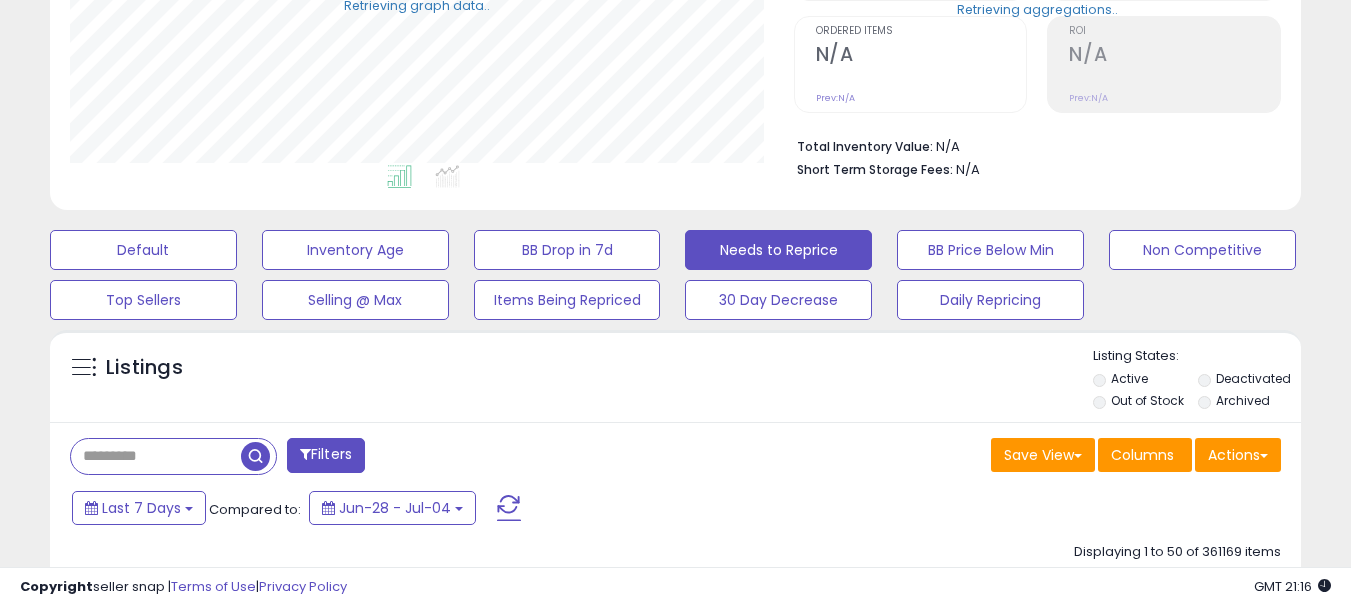 scroll, scrollTop: 410, scrollLeft: 724, axis: both 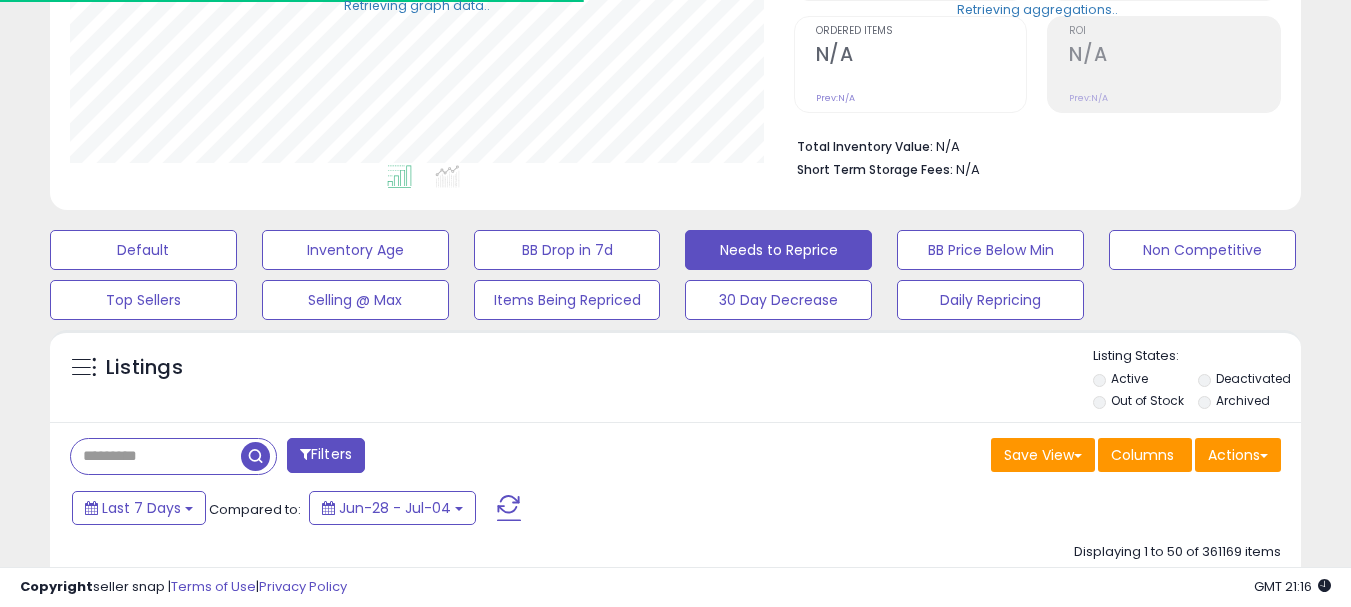 click at bounding box center (156, 456) 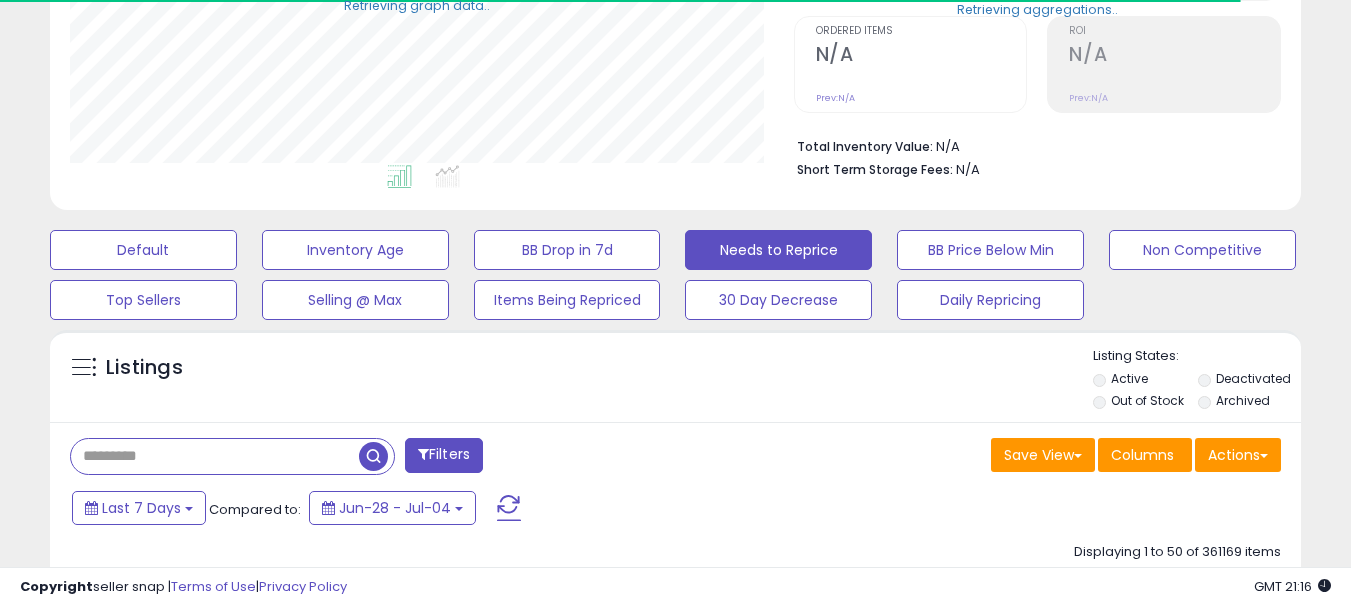 paste on "**********" 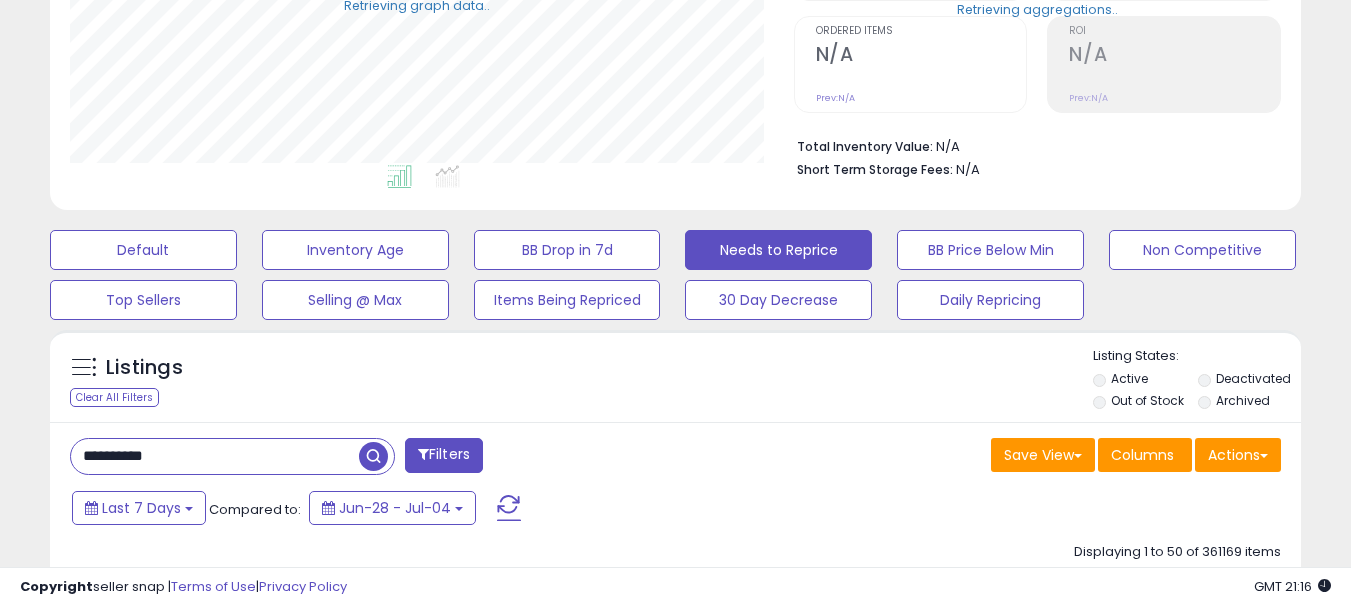type on "**********" 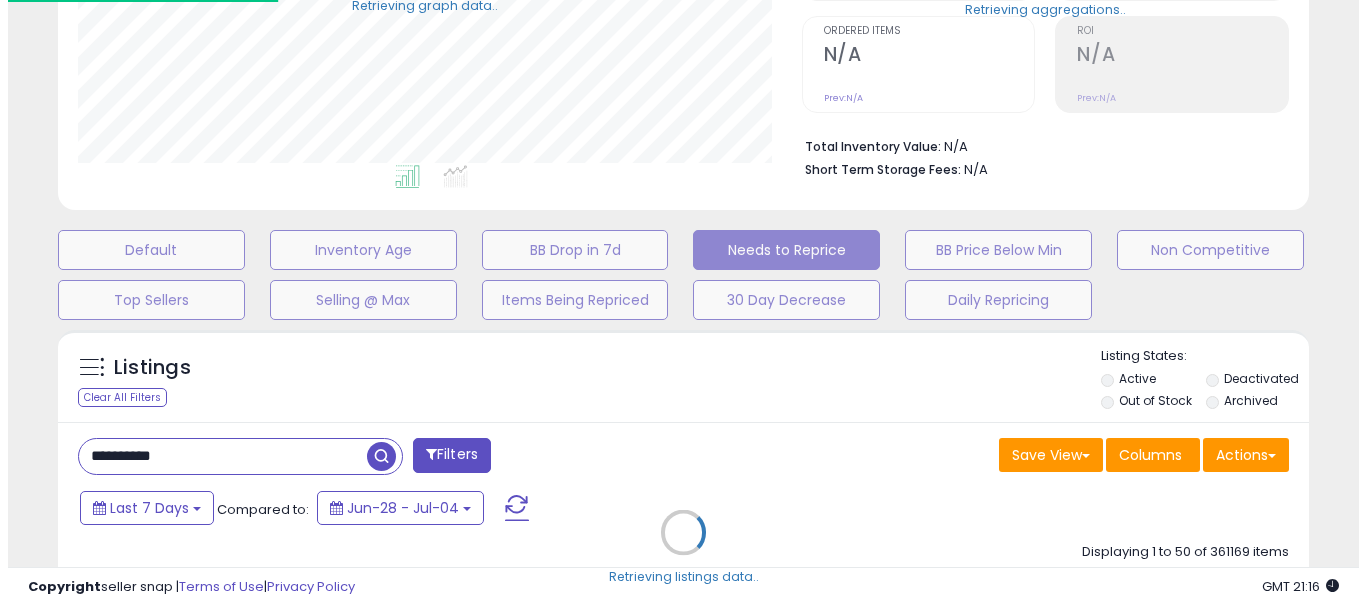 scroll, scrollTop: 999590, scrollLeft: 999267, axis: both 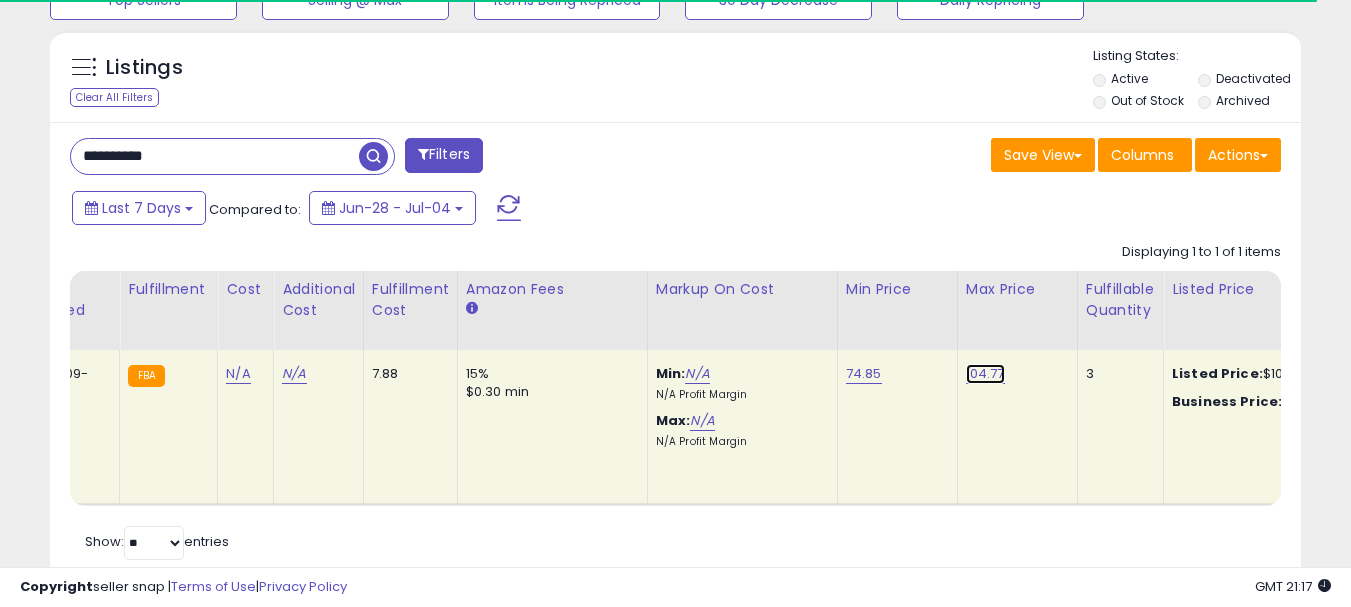 click on "104.77" at bounding box center (985, 374) 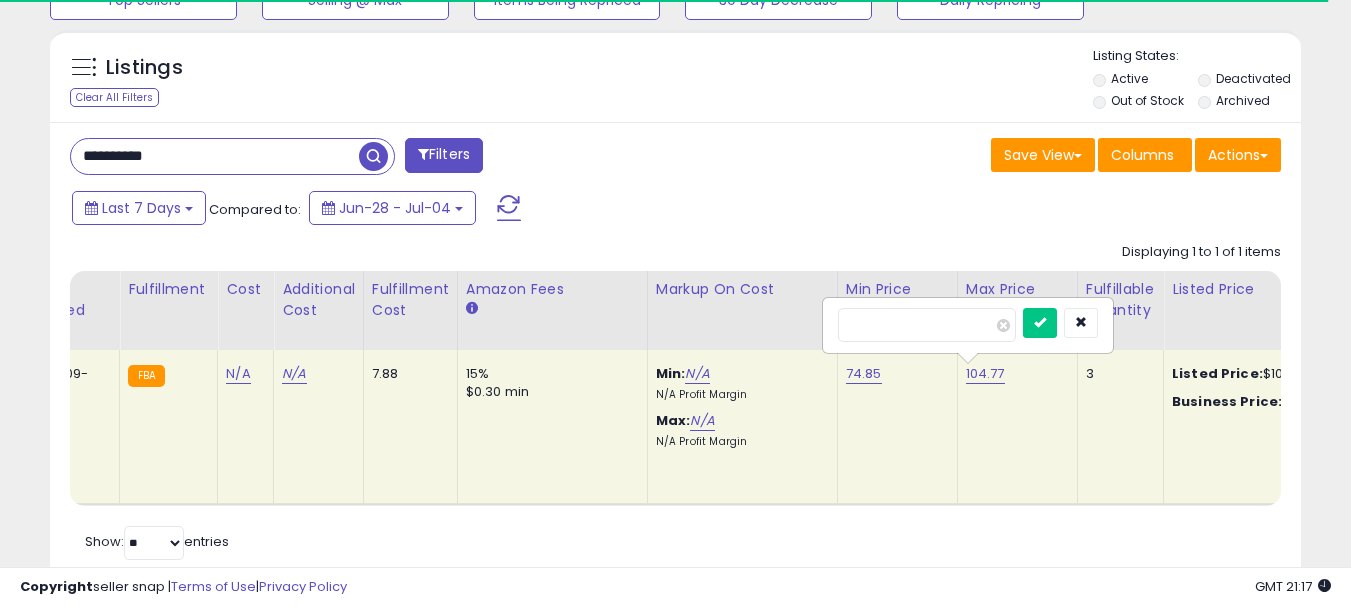 drag, startPoint x: 921, startPoint y: 328, endPoint x: 761, endPoint y: 328, distance: 160 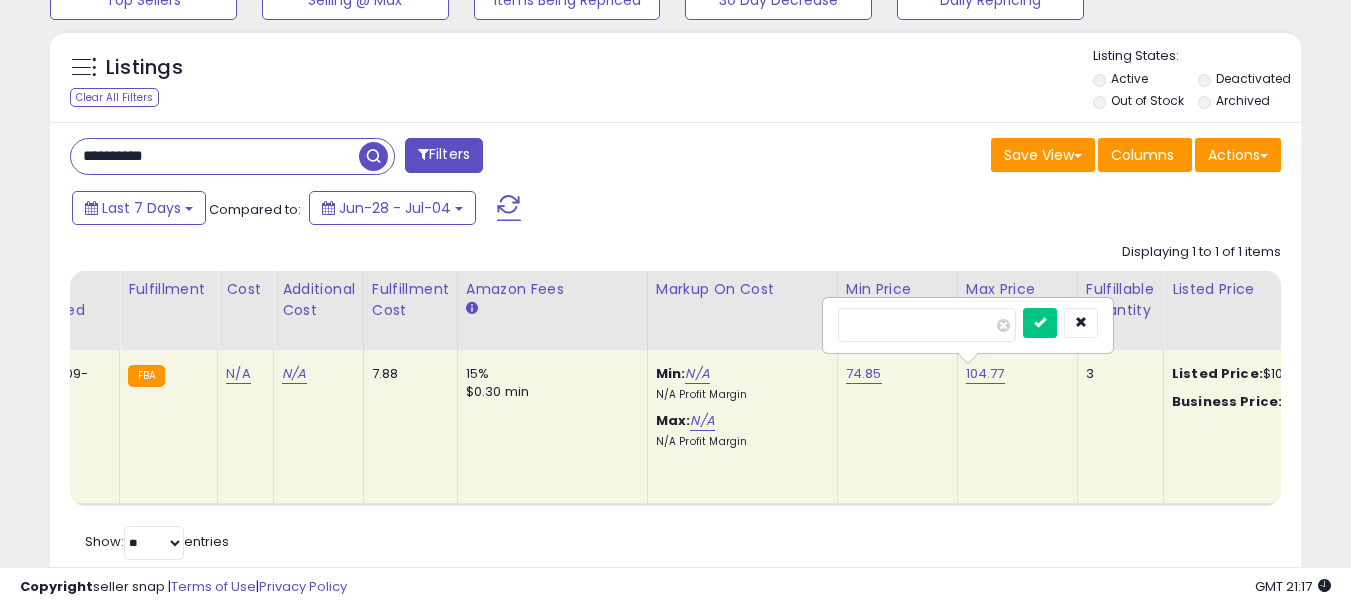 scroll, scrollTop: 999590, scrollLeft: 999276, axis: both 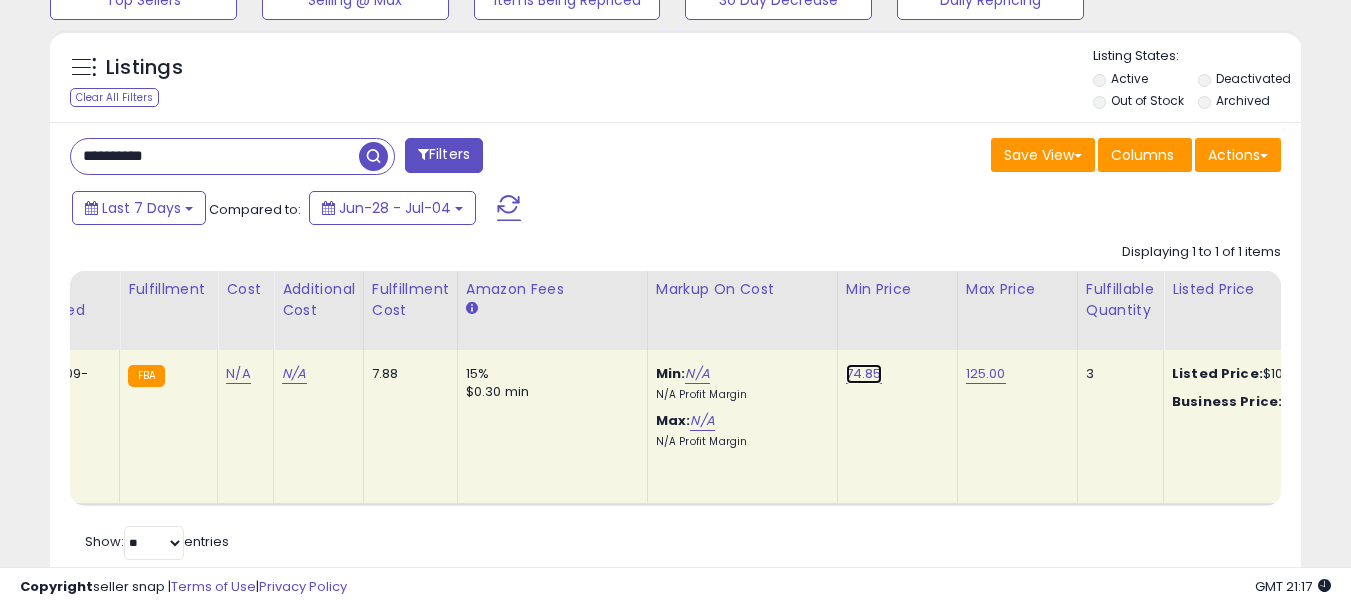 click on "74.85" at bounding box center (864, 374) 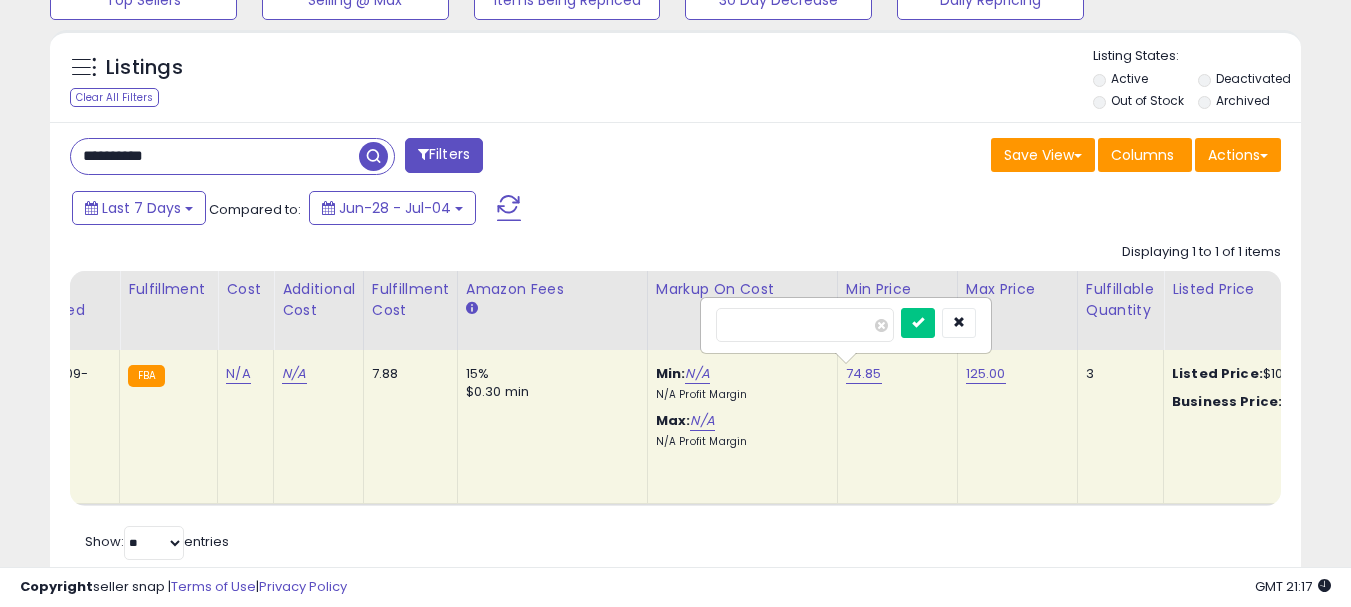 click on "*****" at bounding box center [805, 325] 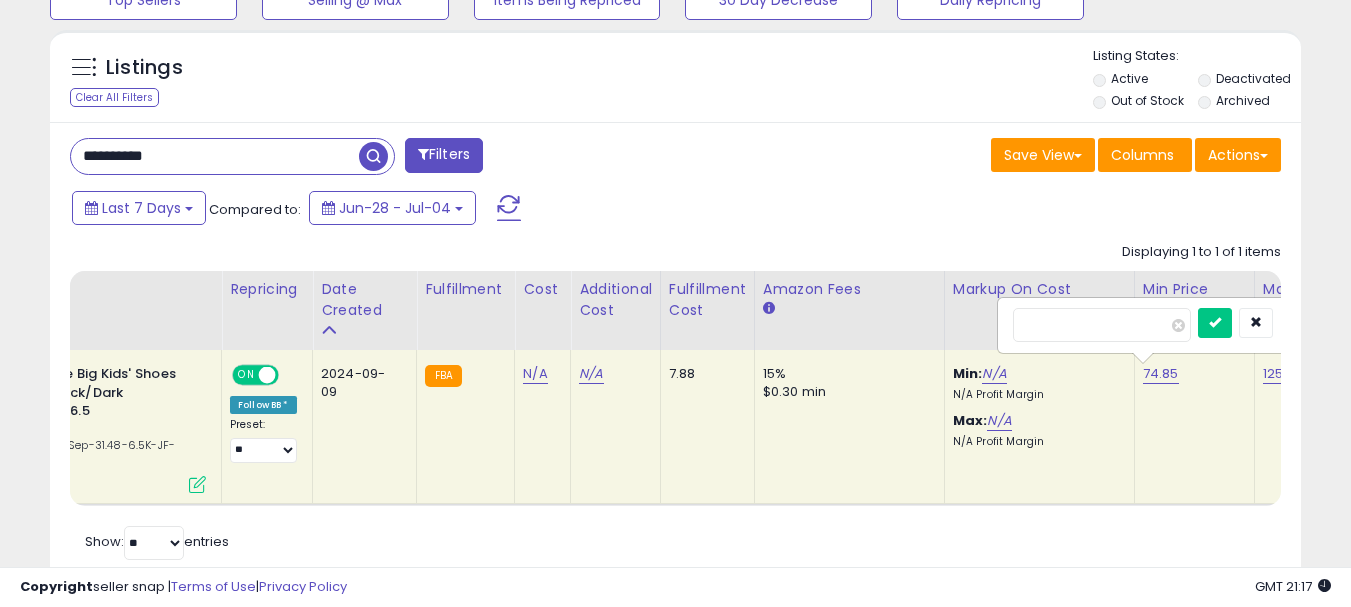 scroll, scrollTop: 0, scrollLeft: 103, axis: horizontal 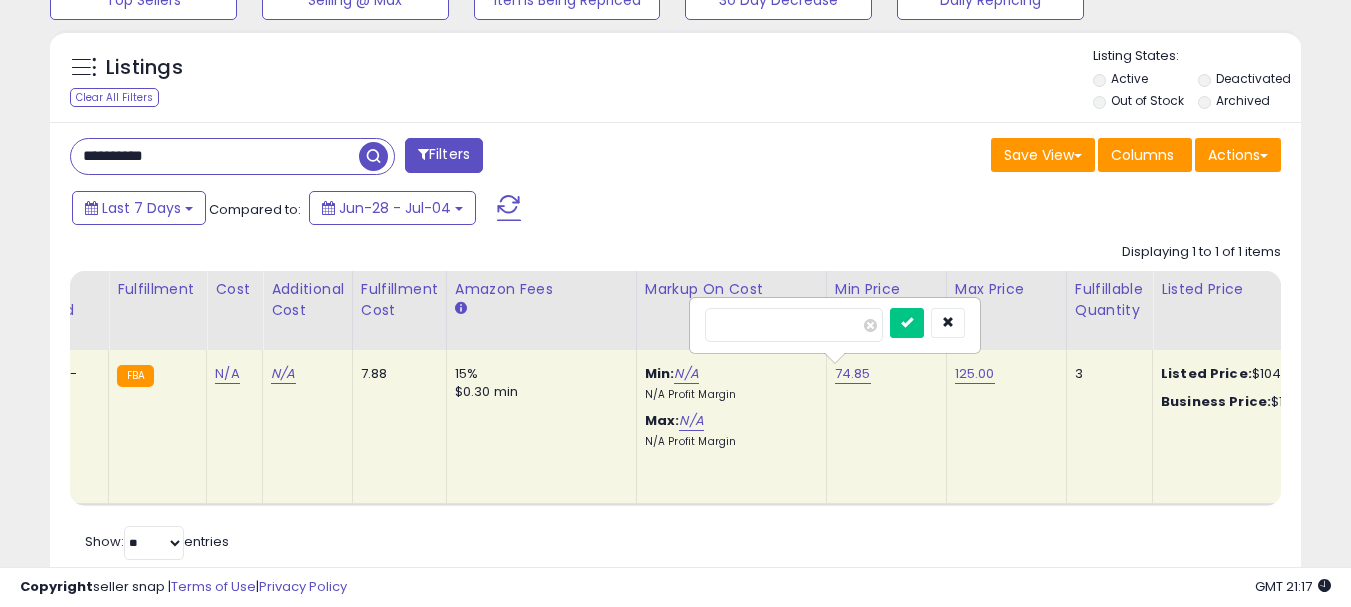 drag, startPoint x: 786, startPoint y: 333, endPoint x: 659, endPoint y: 334, distance: 127.00394 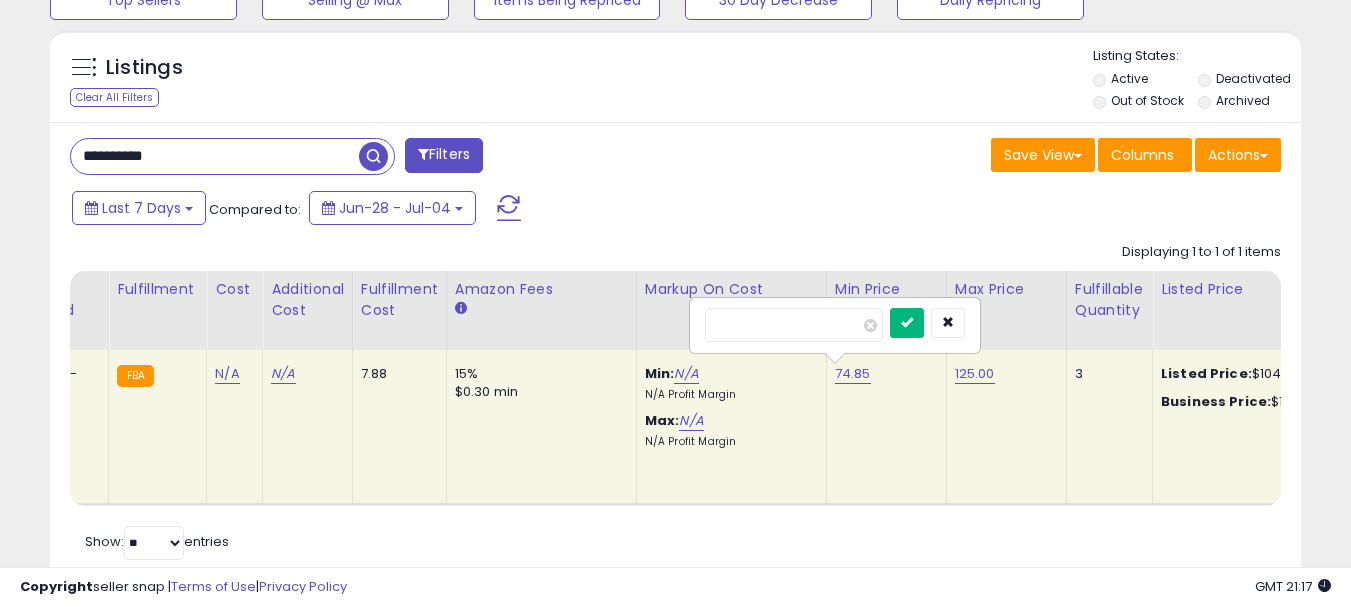 click at bounding box center [907, 323] 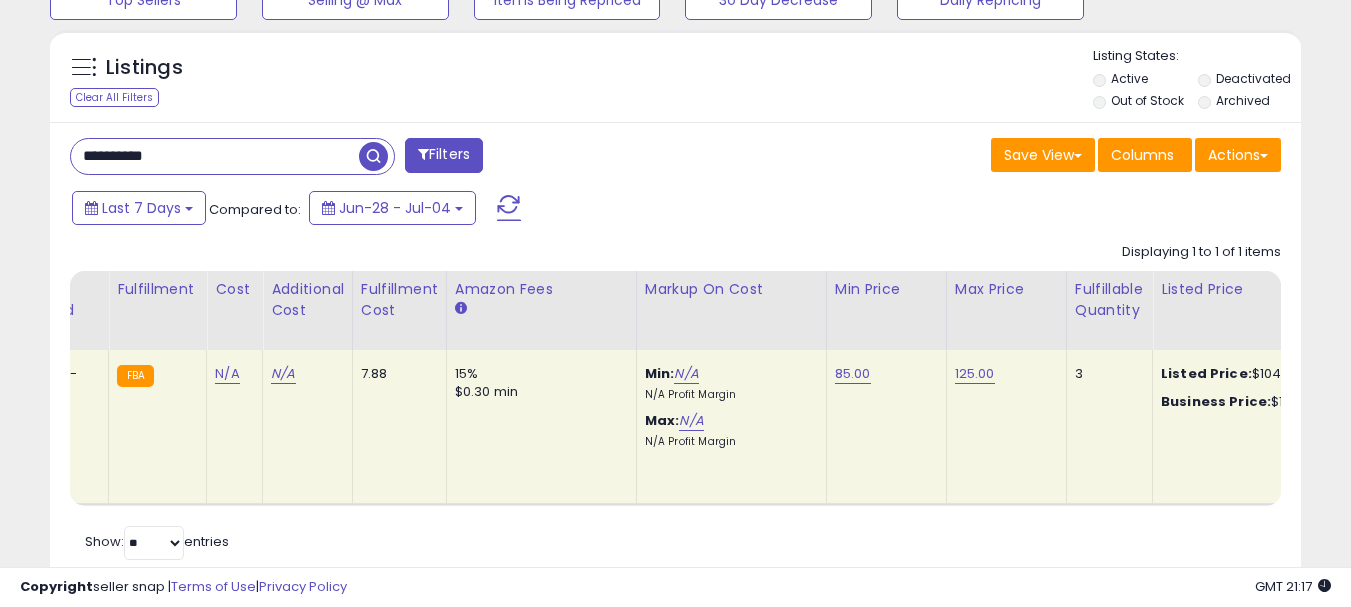 click on "Last 7 Days
Compared to:
Jun-28 - Jul-04" at bounding box center [521, 210] 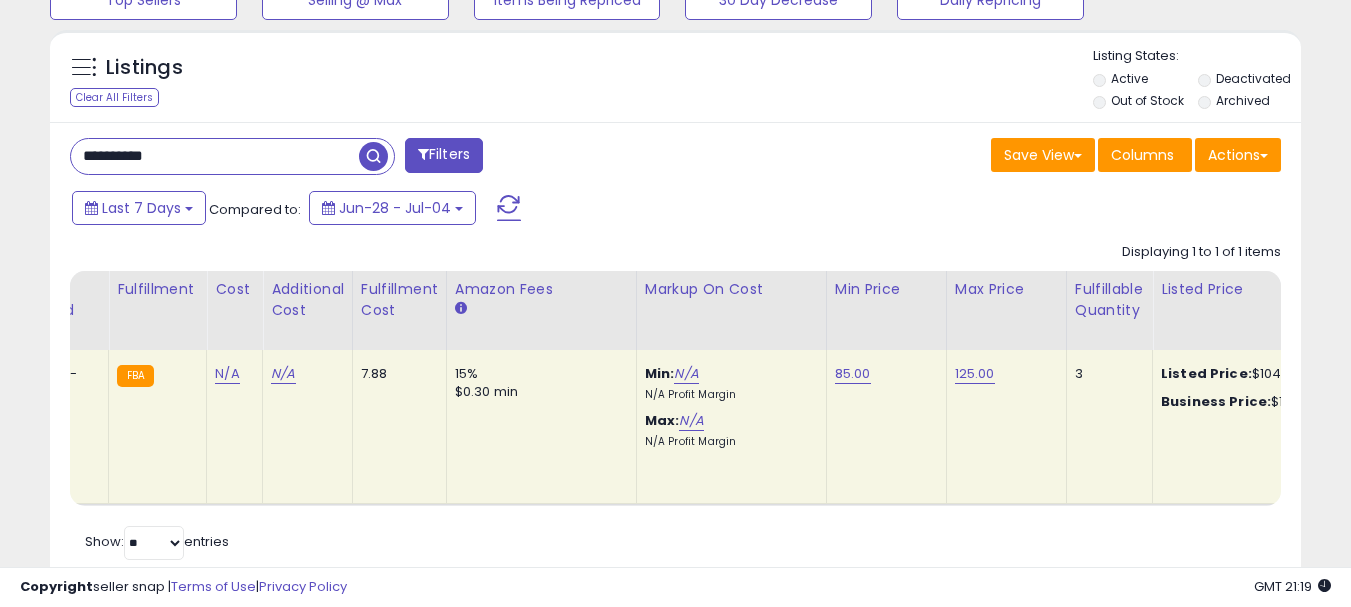 click on "**********" at bounding box center [215, 156] 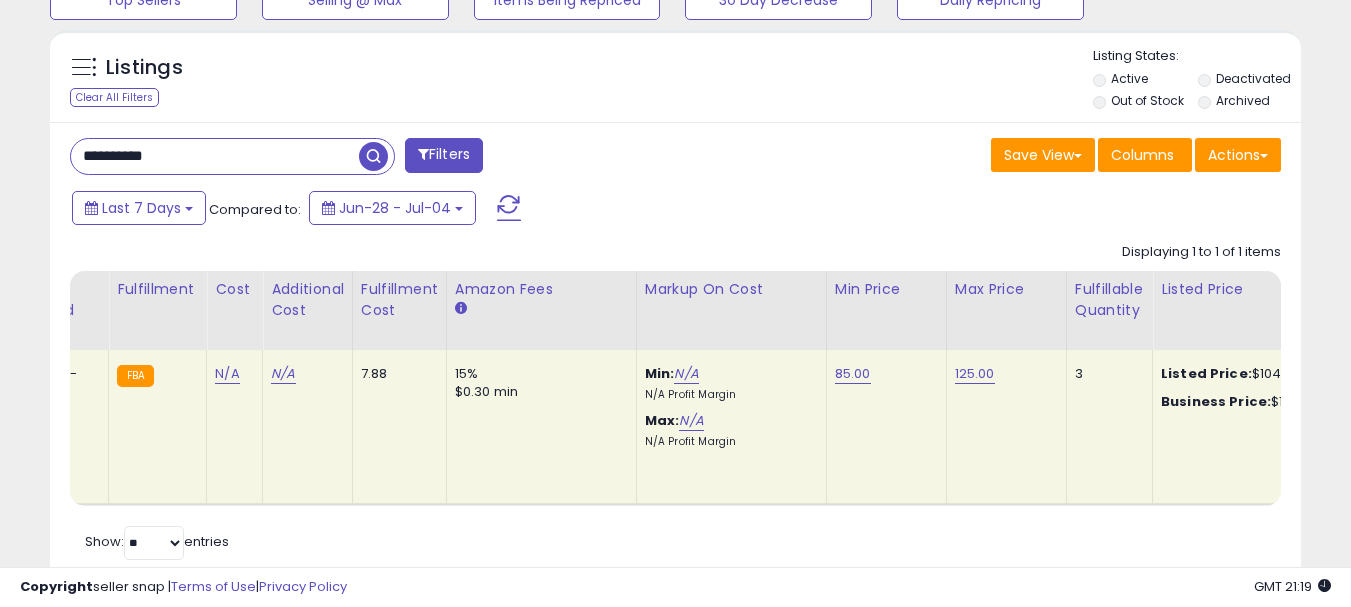 click on "**********" at bounding box center (215, 156) 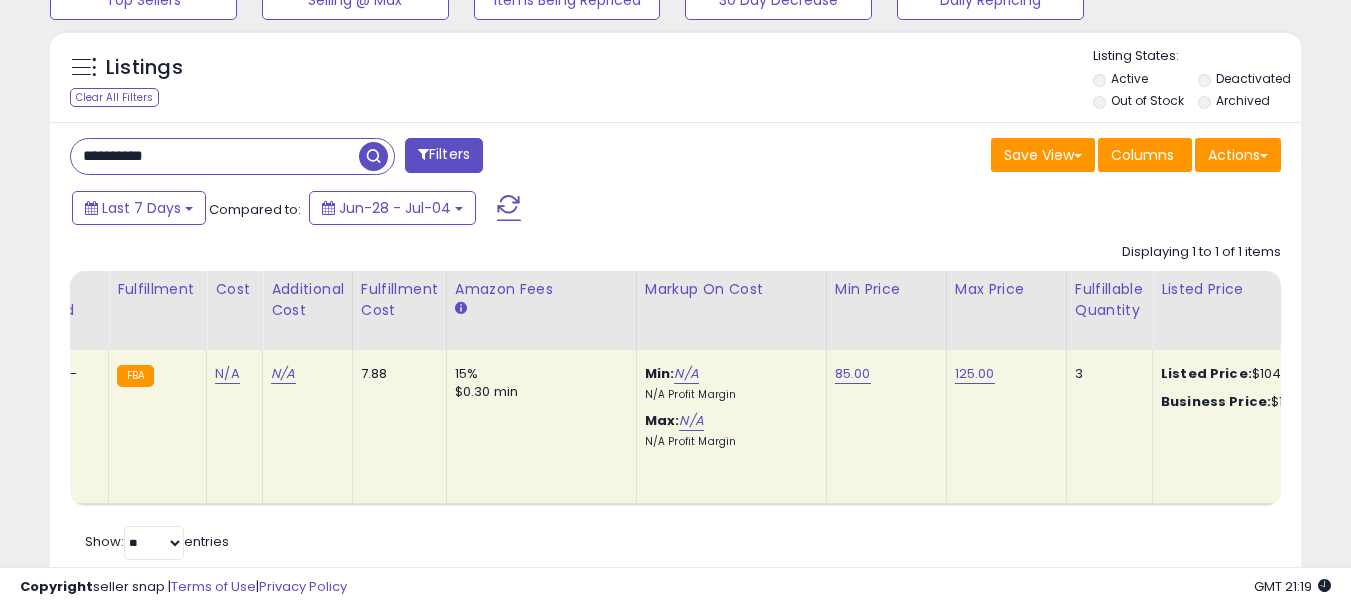 paste 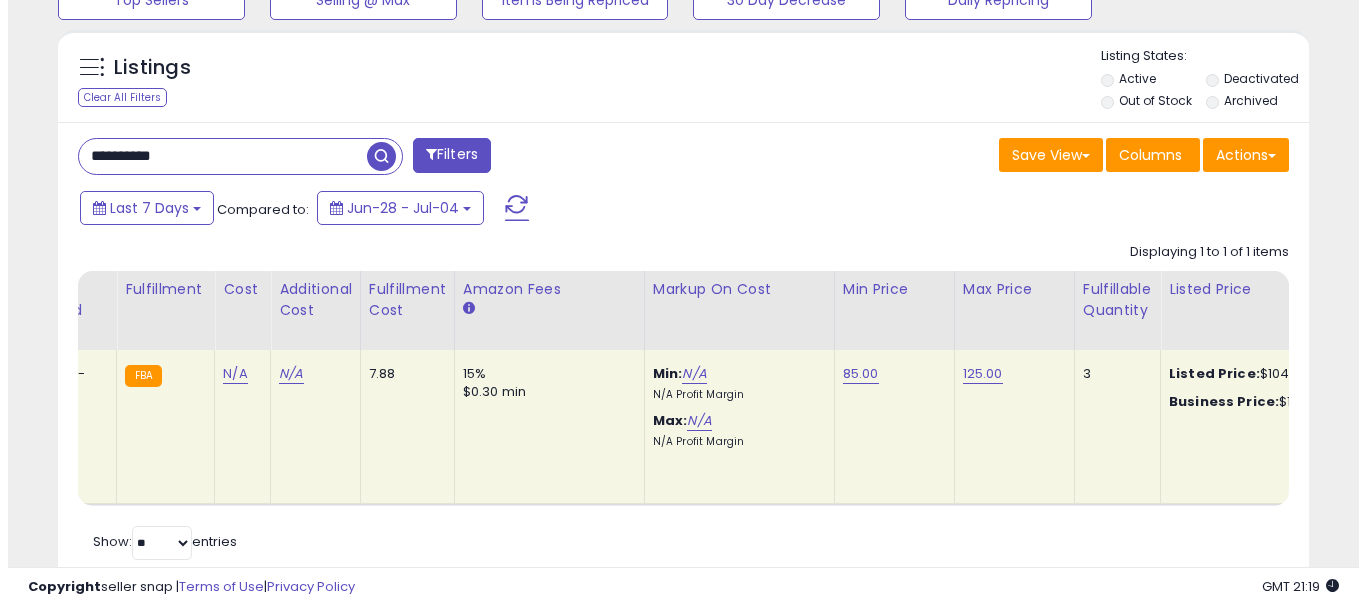 scroll, scrollTop: 613, scrollLeft: 0, axis: vertical 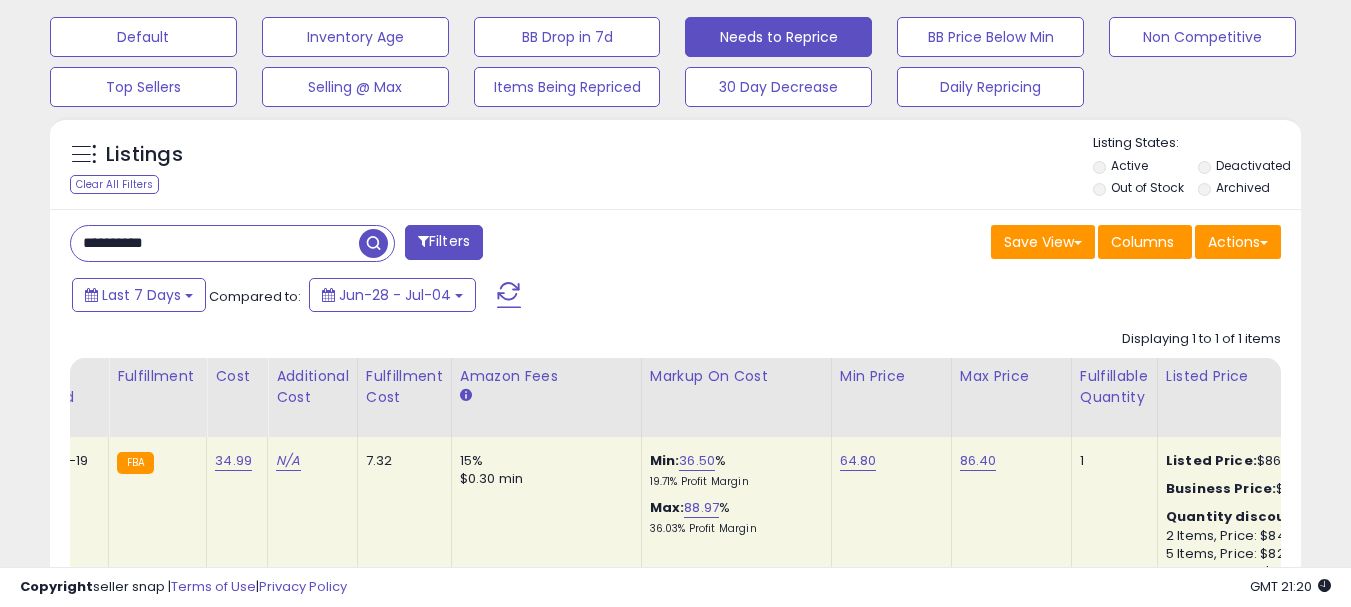 click on "**********" at bounding box center (215, 243) 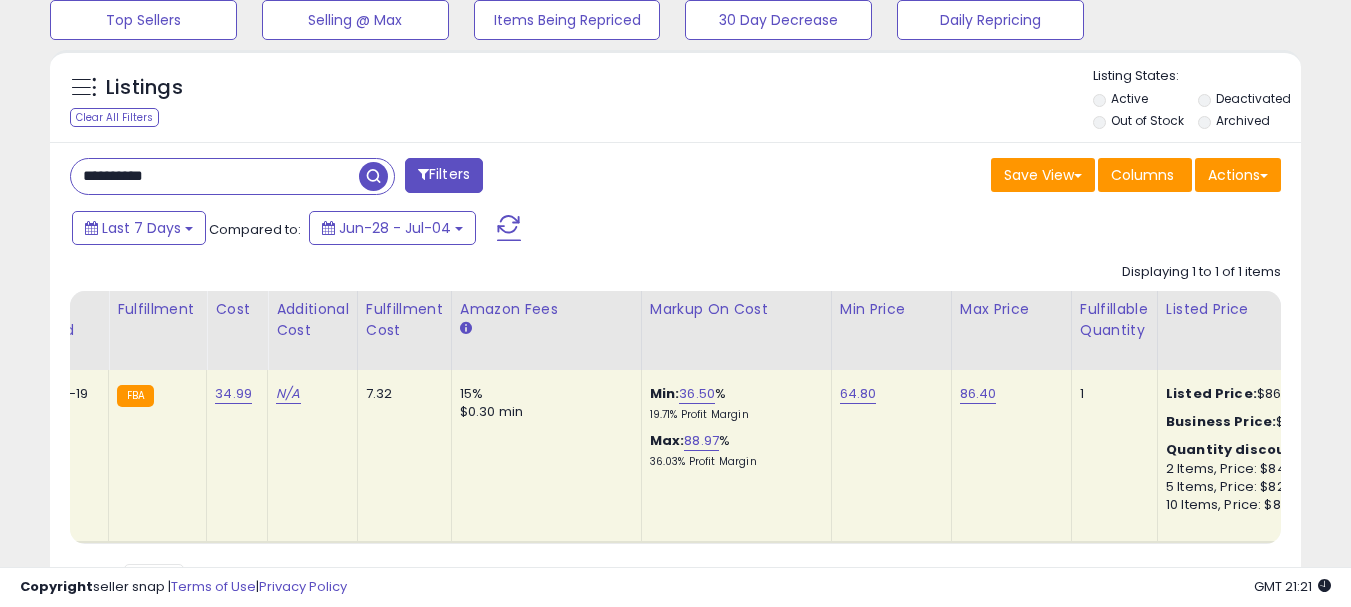 scroll, scrollTop: 713, scrollLeft: 0, axis: vertical 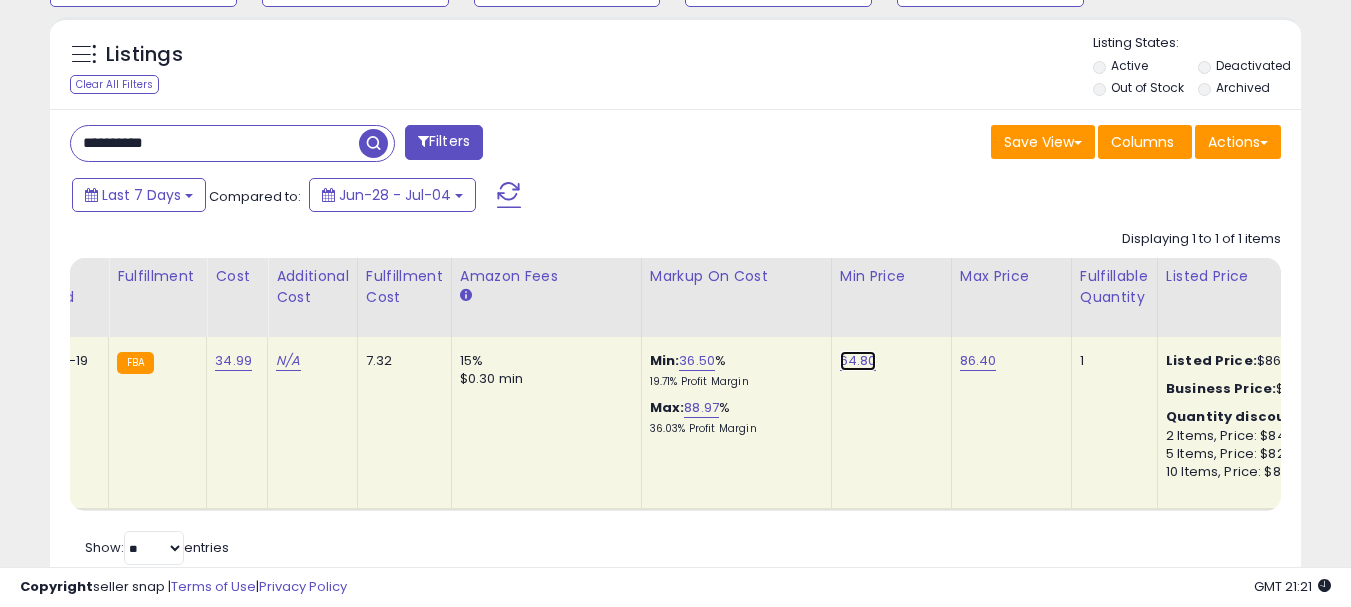 click on "64.80" at bounding box center [858, 361] 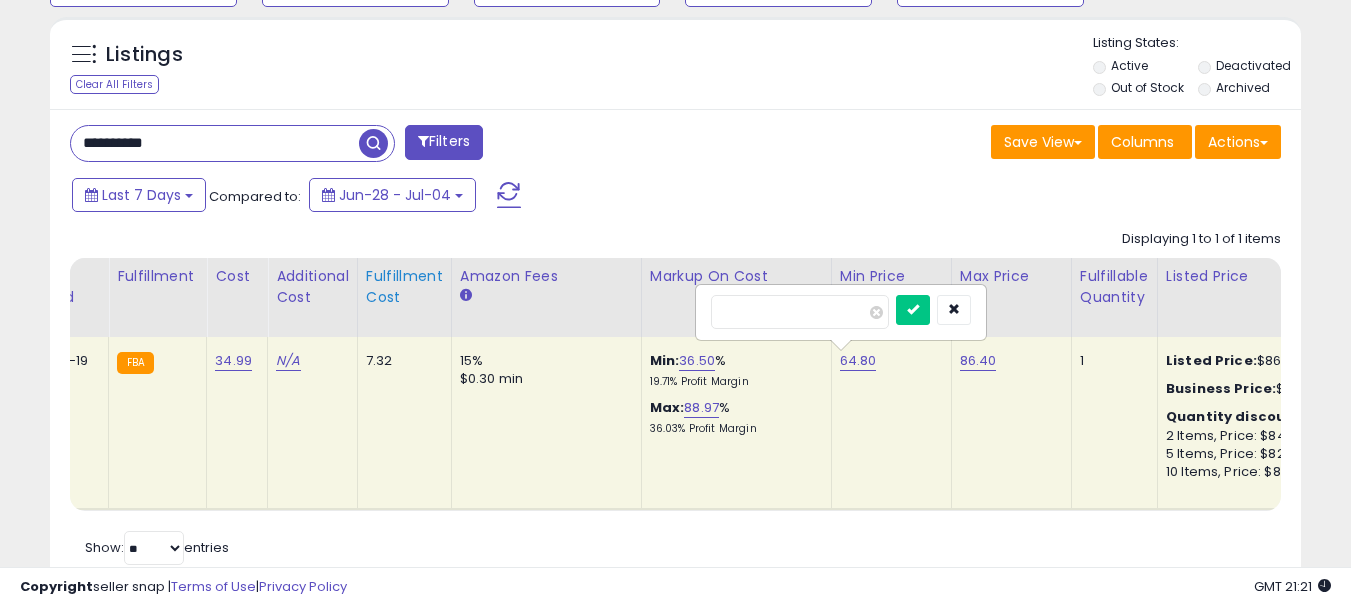 drag, startPoint x: 781, startPoint y: 310, endPoint x: 436, endPoint y: 309, distance: 345.00143 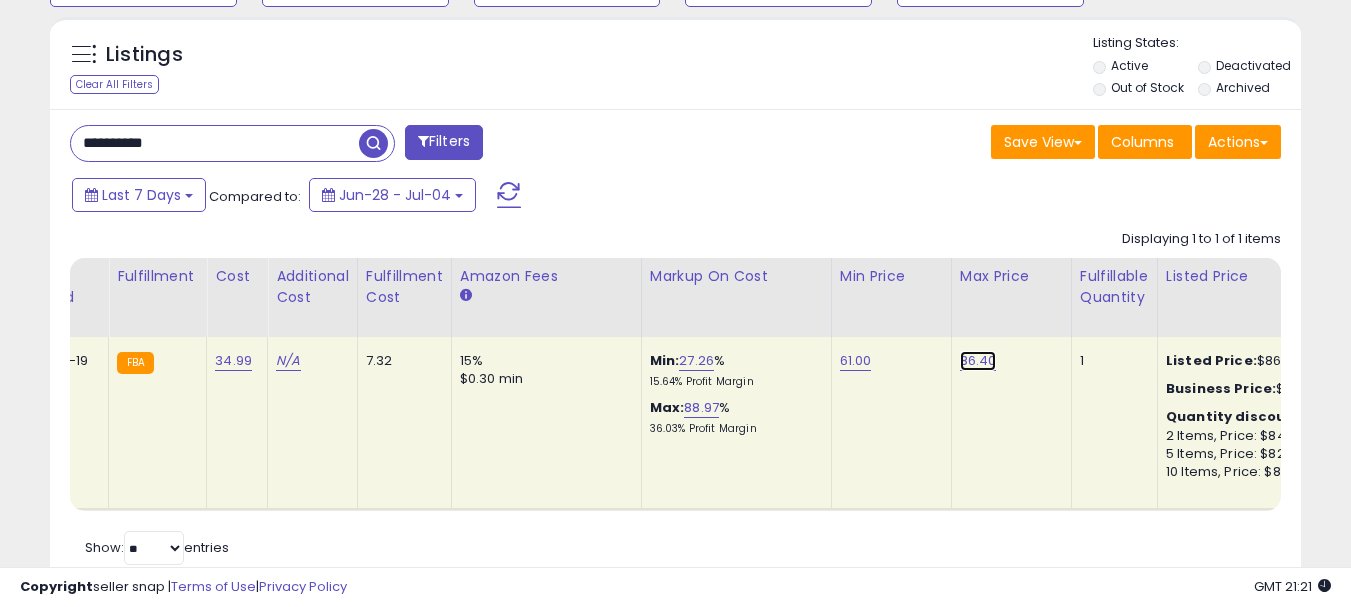 click on "86.40" at bounding box center (978, 361) 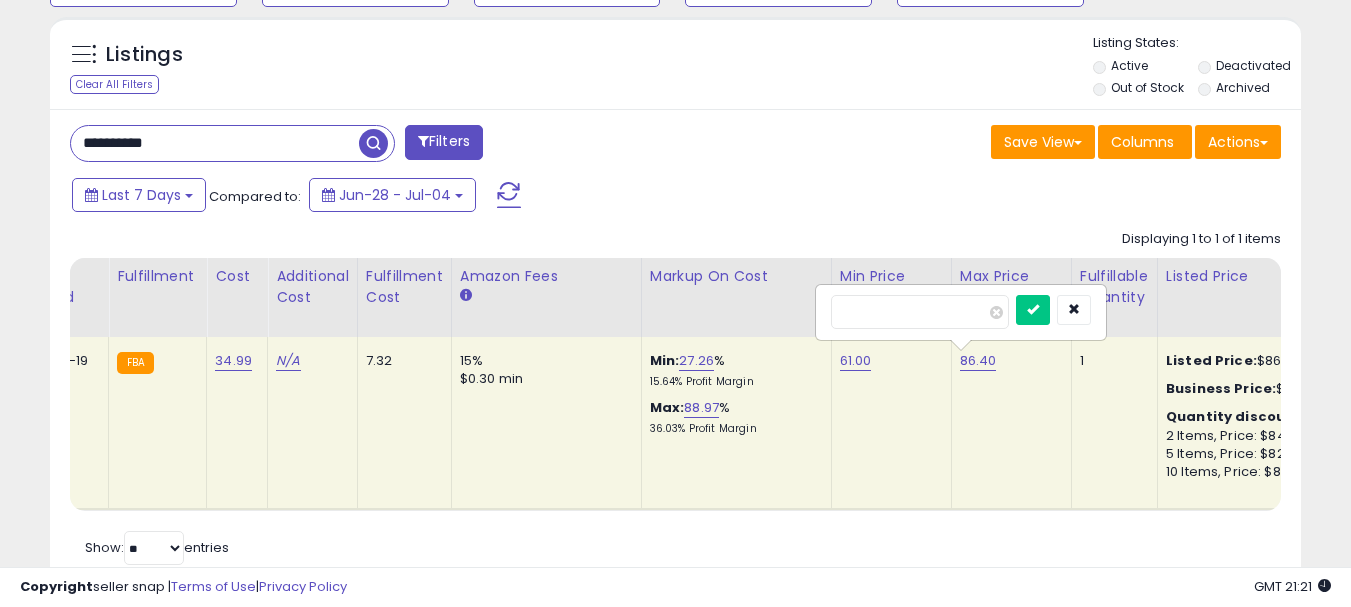 drag, startPoint x: 920, startPoint y: 310, endPoint x: 758, endPoint y: 309, distance: 162.00308 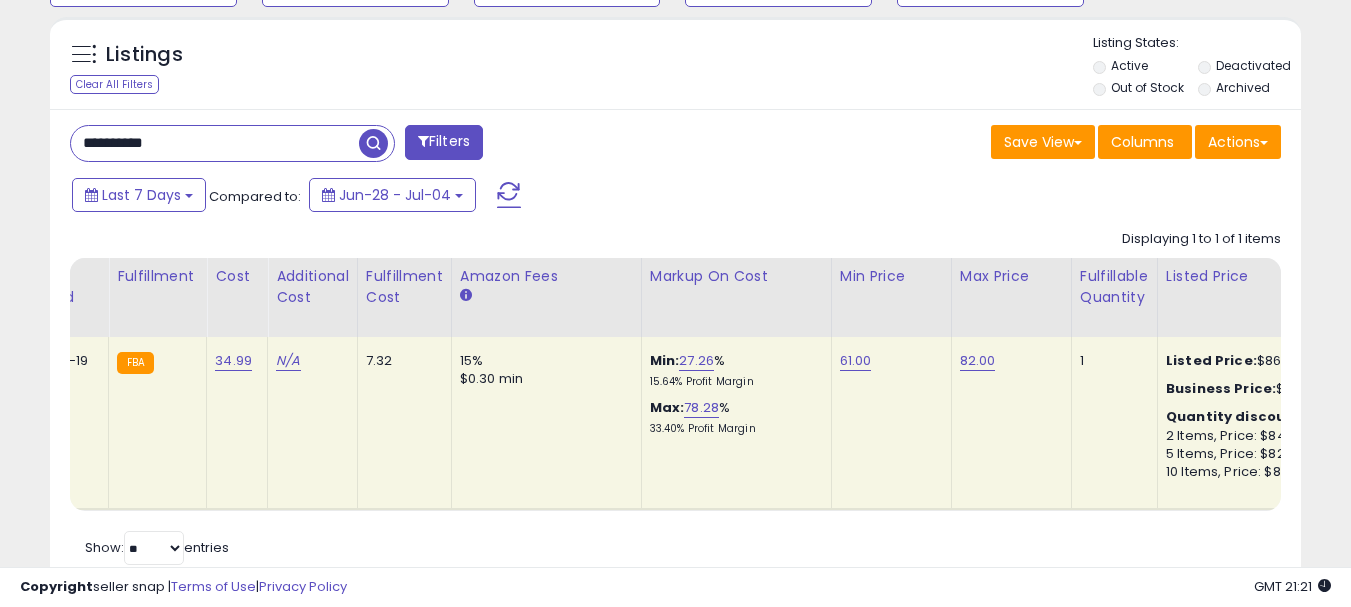 scroll, scrollTop: 0, scrollLeft: 610, axis: horizontal 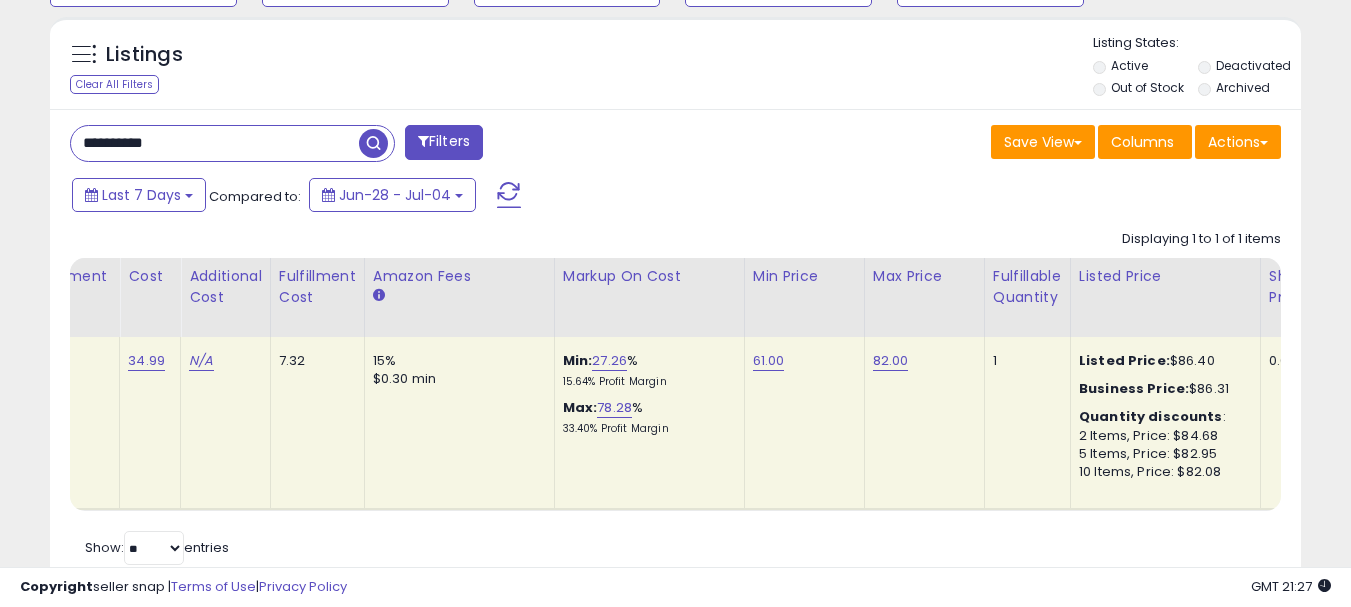 click on "**********" at bounding box center [215, 143] 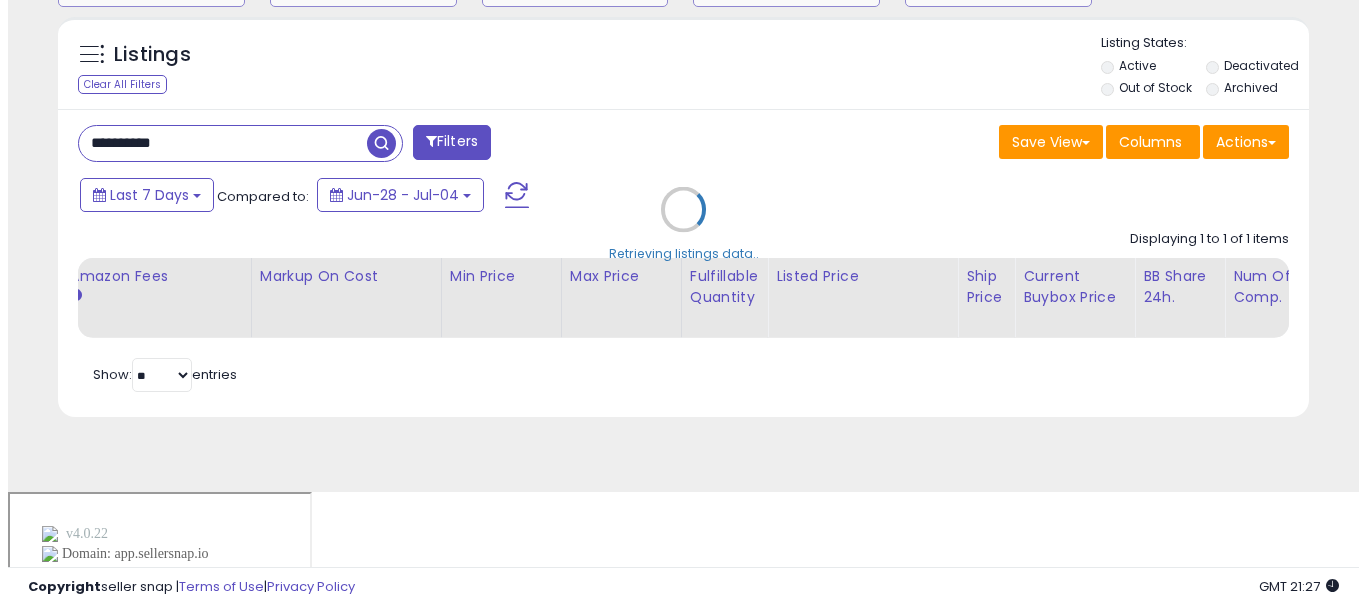 scroll, scrollTop: 613, scrollLeft: 0, axis: vertical 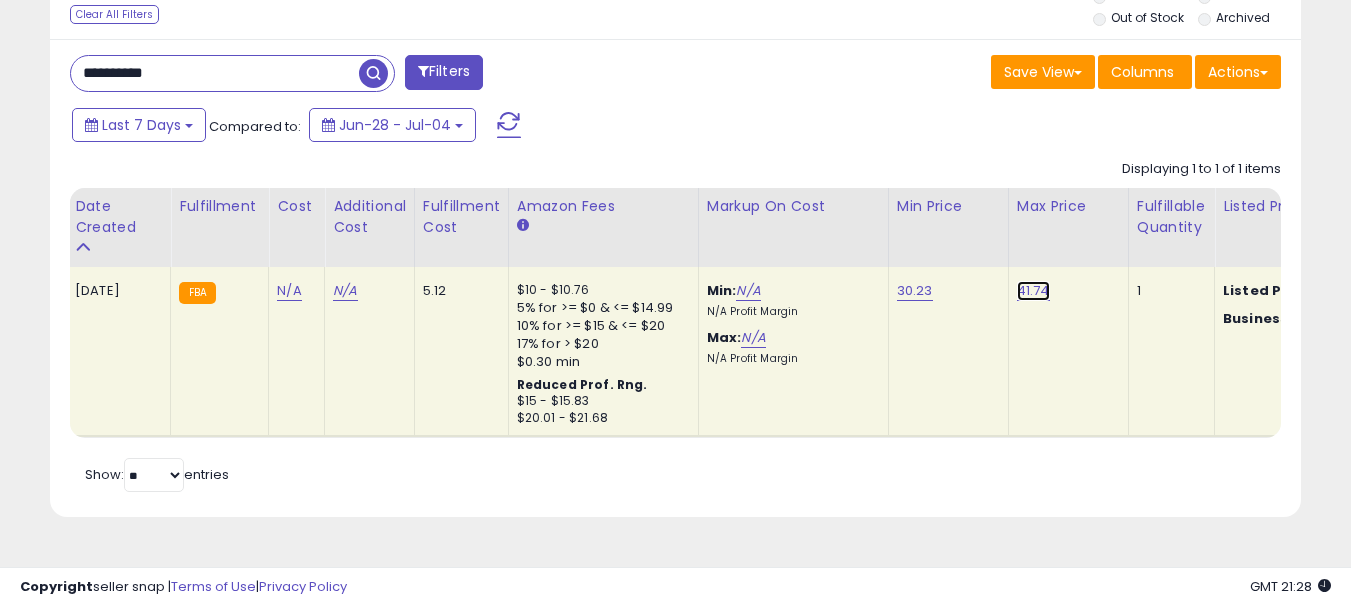 click on "41.74" at bounding box center [1033, 291] 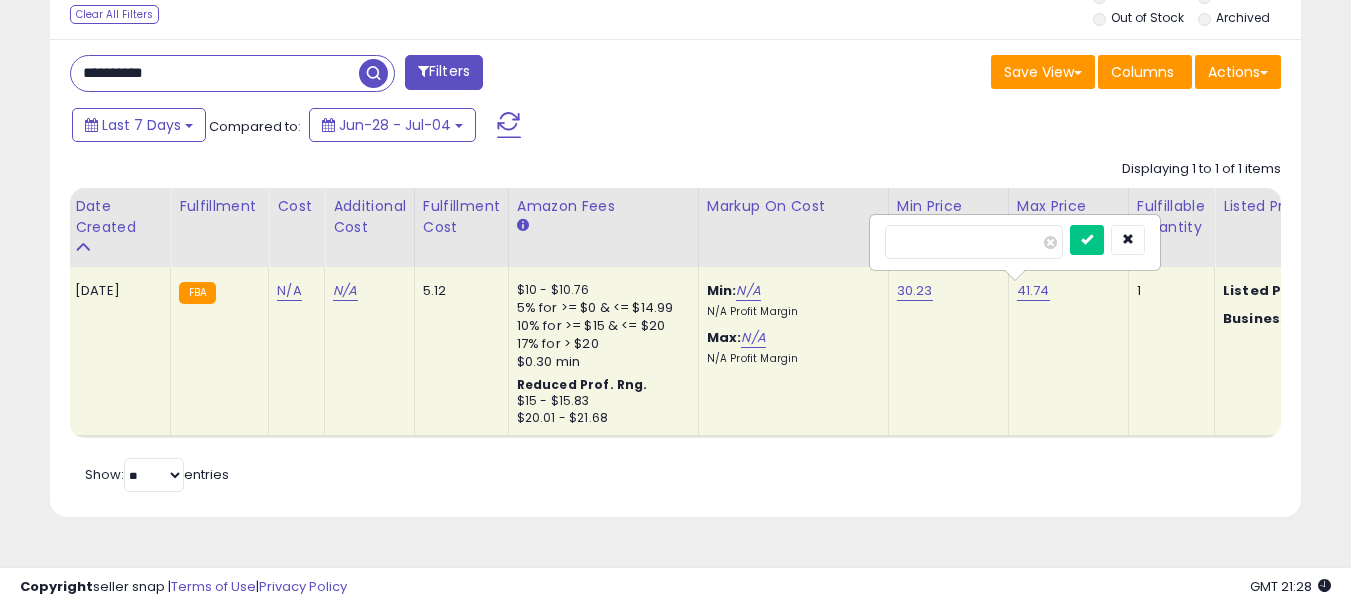 drag, startPoint x: 987, startPoint y: 252, endPoint x: 876, endPoint y: 245, distance: 111.220505 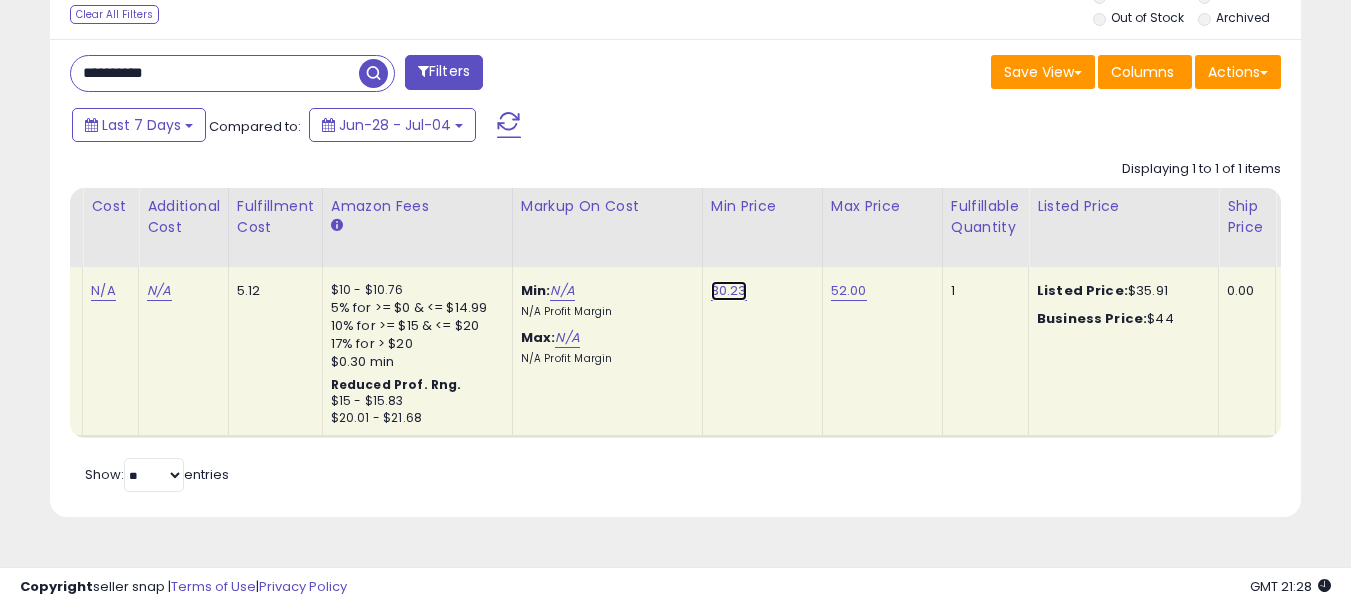 click on "30.23" at bounding box center (729, 291) 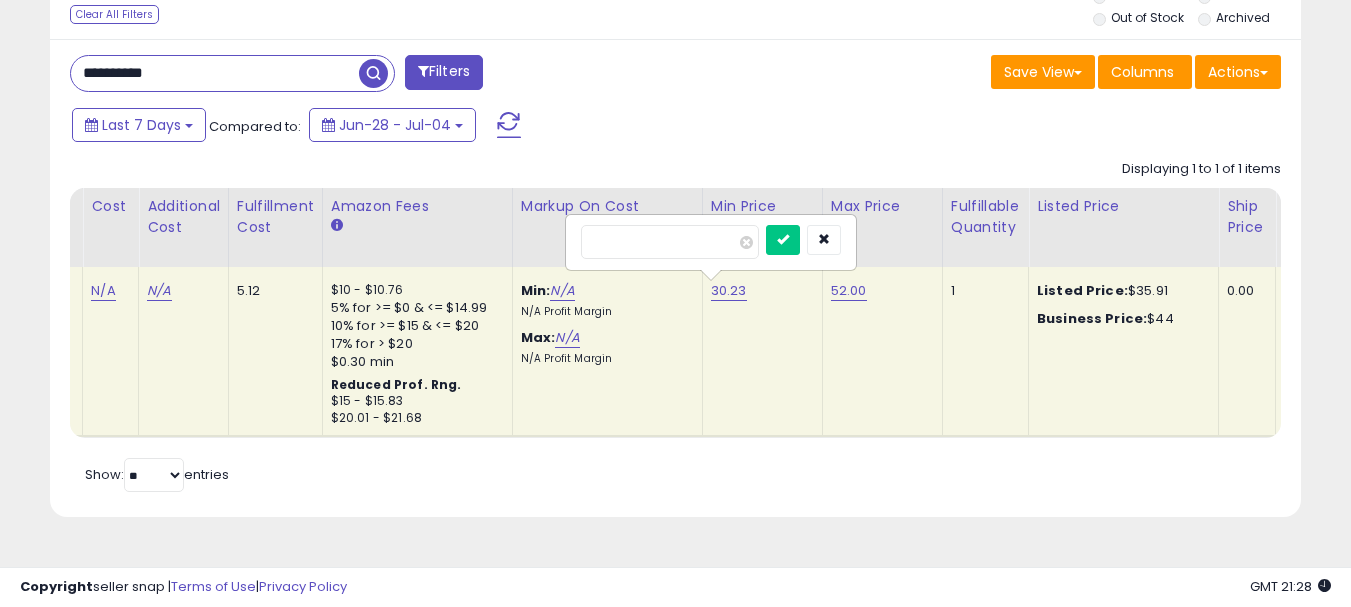 drag, startPoint x: 682, startPoint y: 239, endPoint x: 537, endPoint y: 240, distance: 145.00345 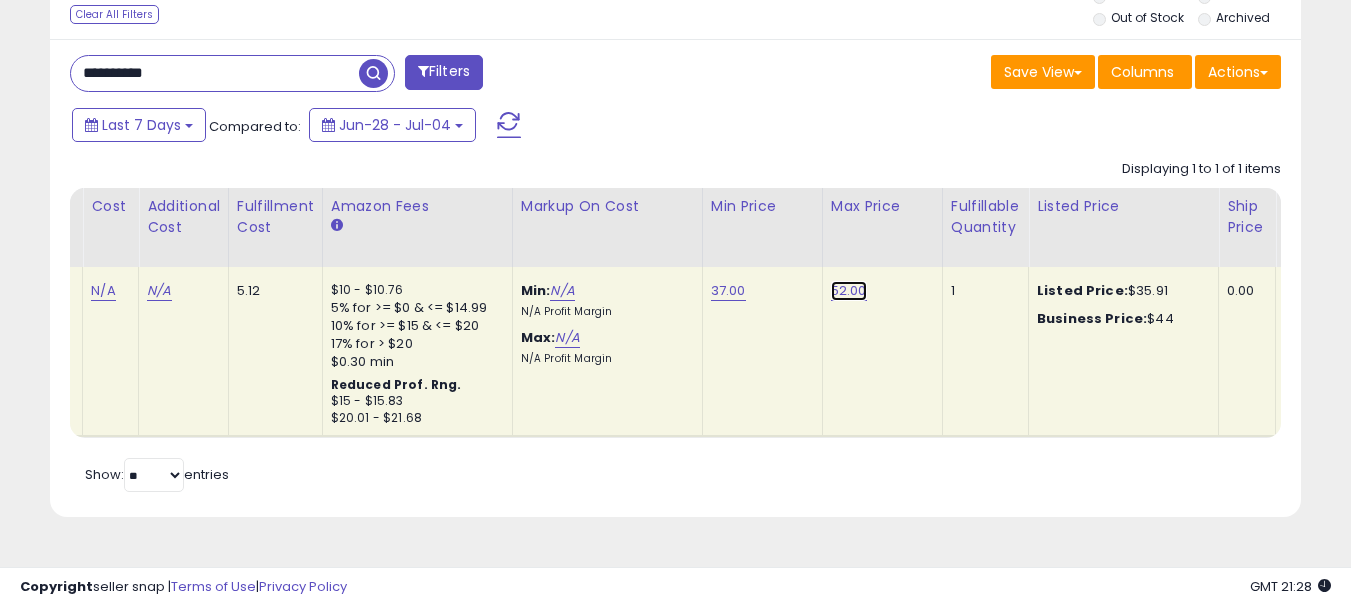 click on "52.00" at bounding box center (849, 291) 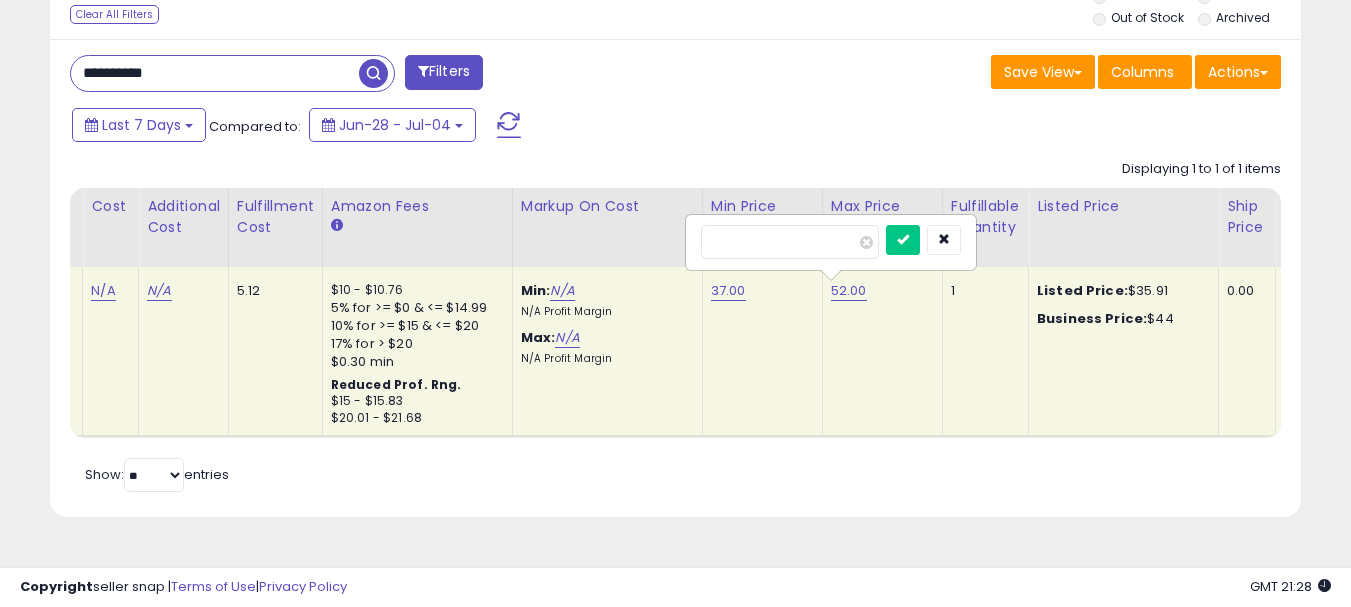 drag, startPoint x: 785, startPoint y: 236, endPoint x: 559, endPoint y: 235, distance: 226.00221 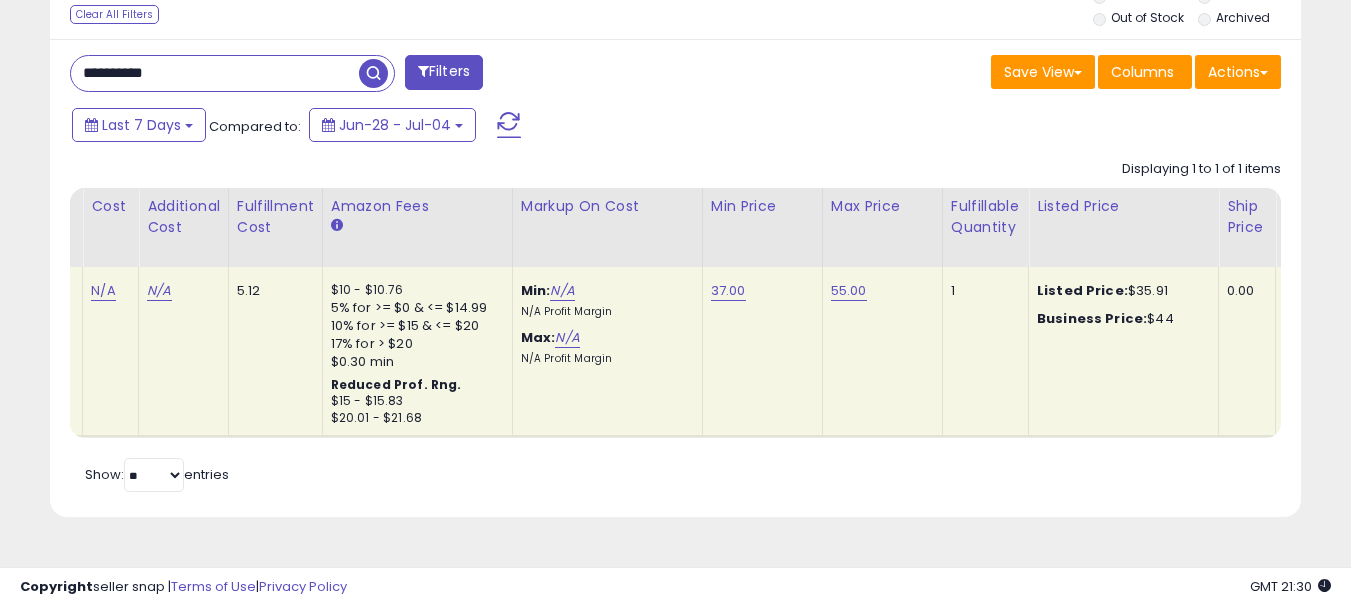 click on "**********" at bounding box center [215, 73] 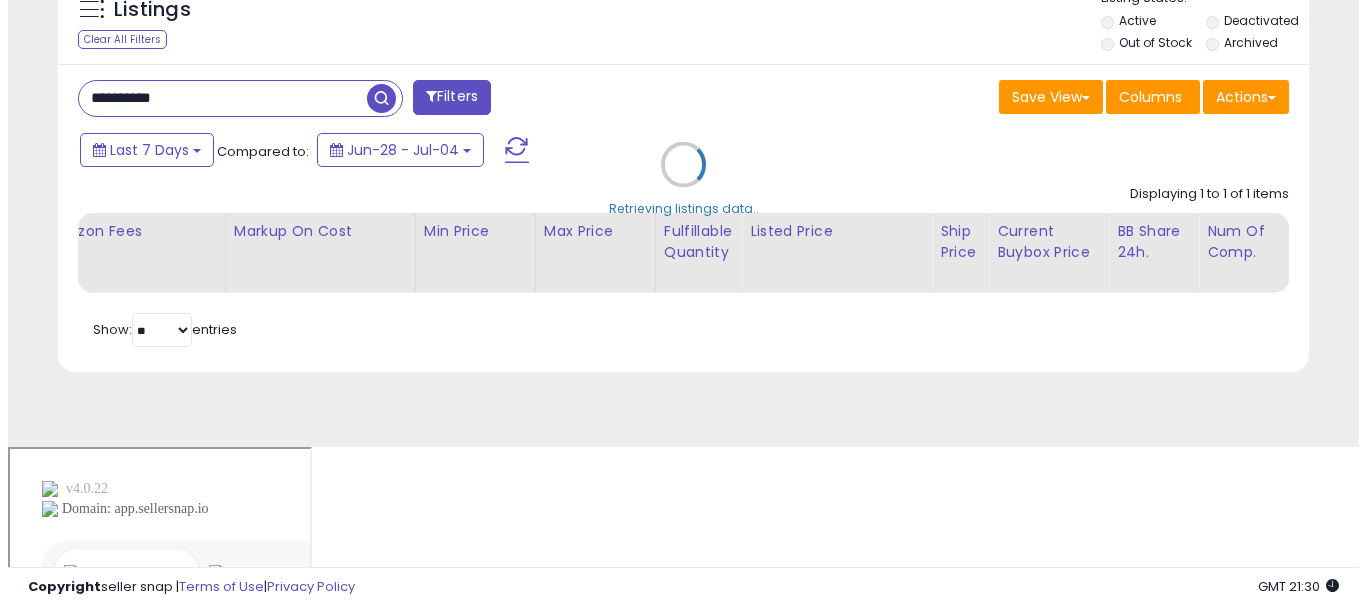 scroll, scrollTop: 613, scrollLeft: 0, axis: vertical 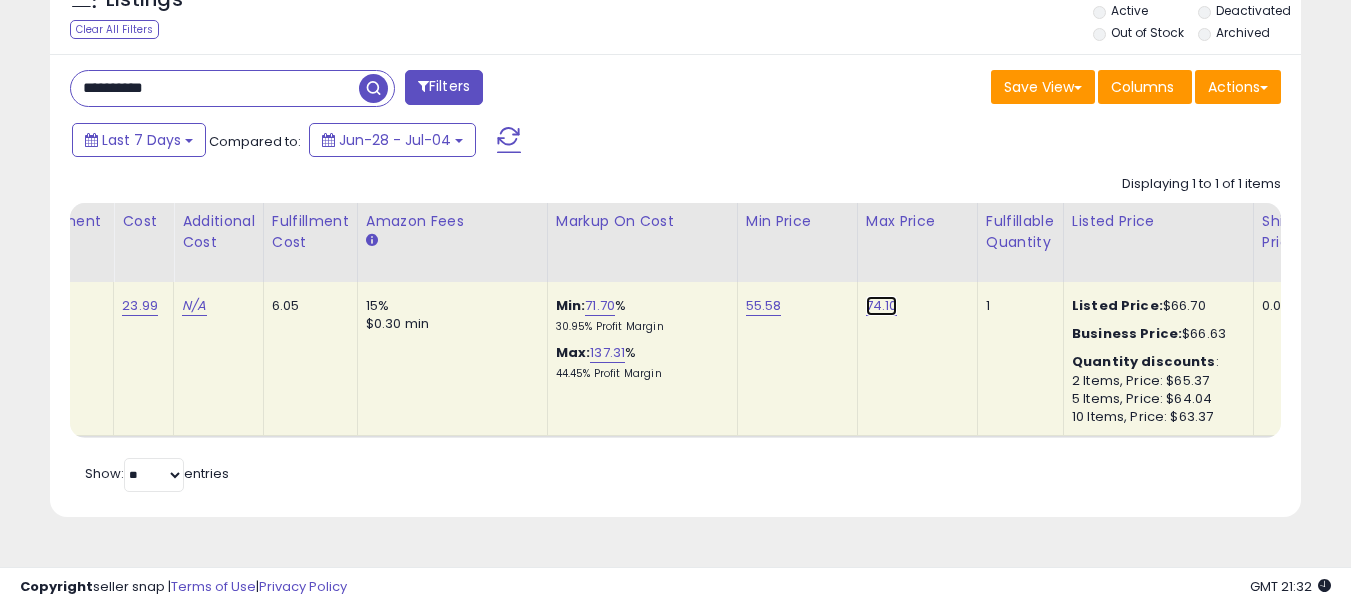 click on "74.10" at bounding box center [882, 306] 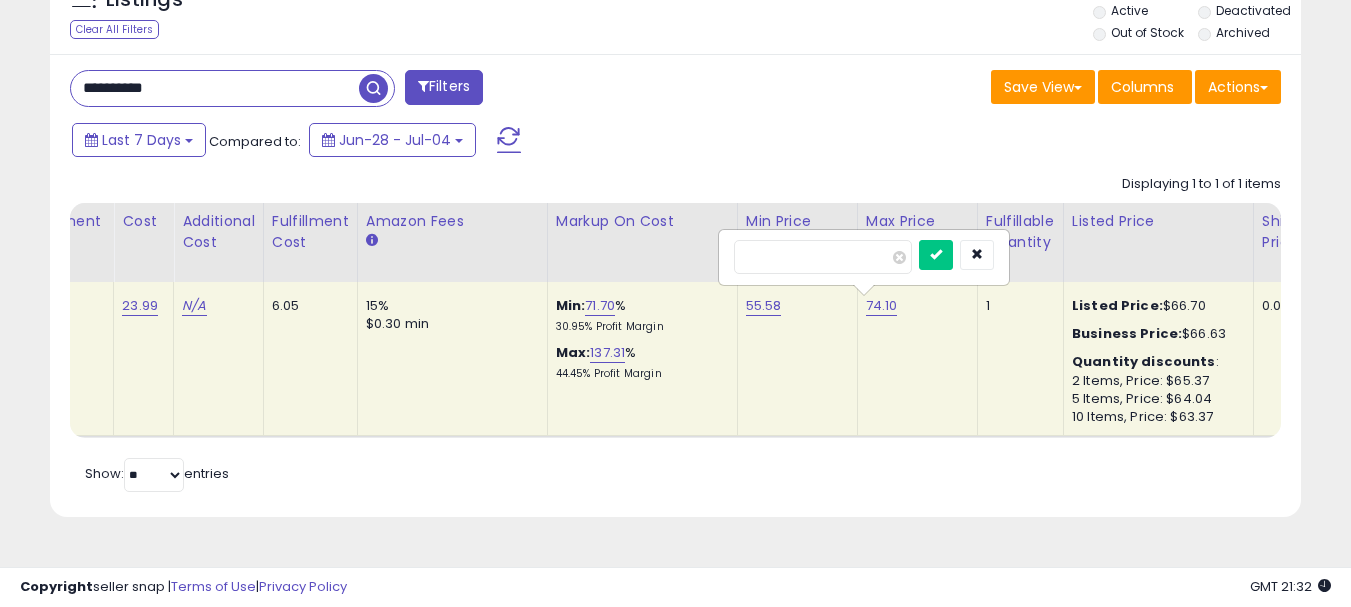 type on "**" 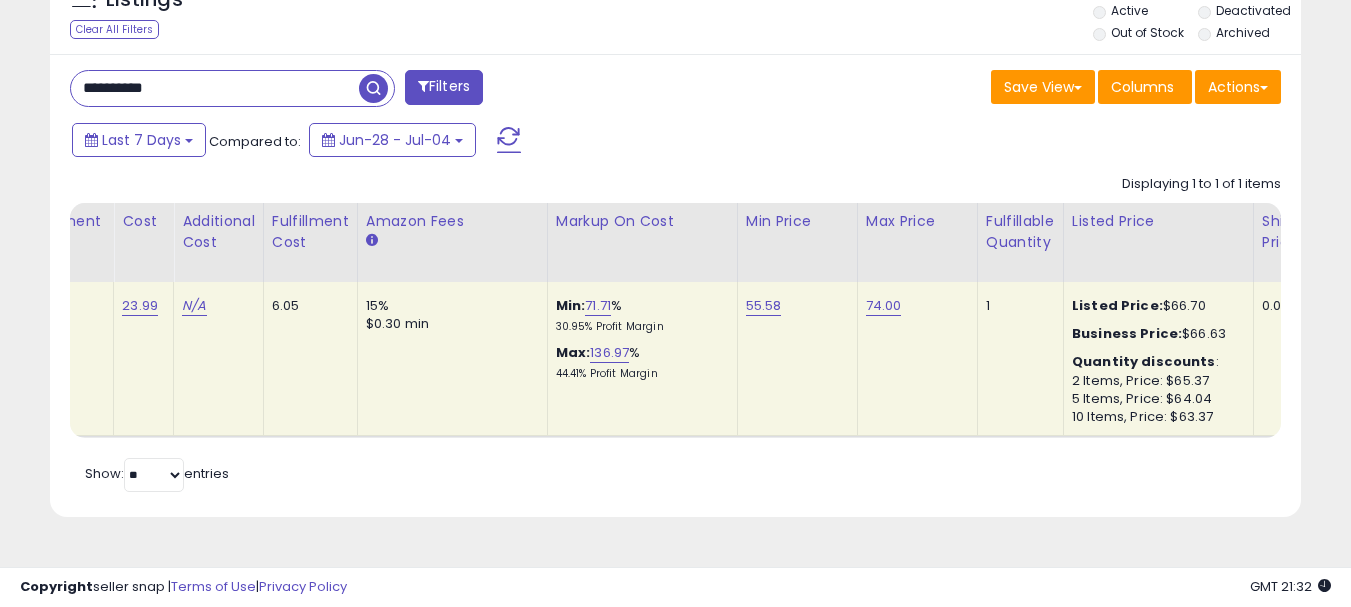 click on "Min:  71.71 %   30.95%  Profit Margin Max:  136.97 %   44.41%  Profit Margin" 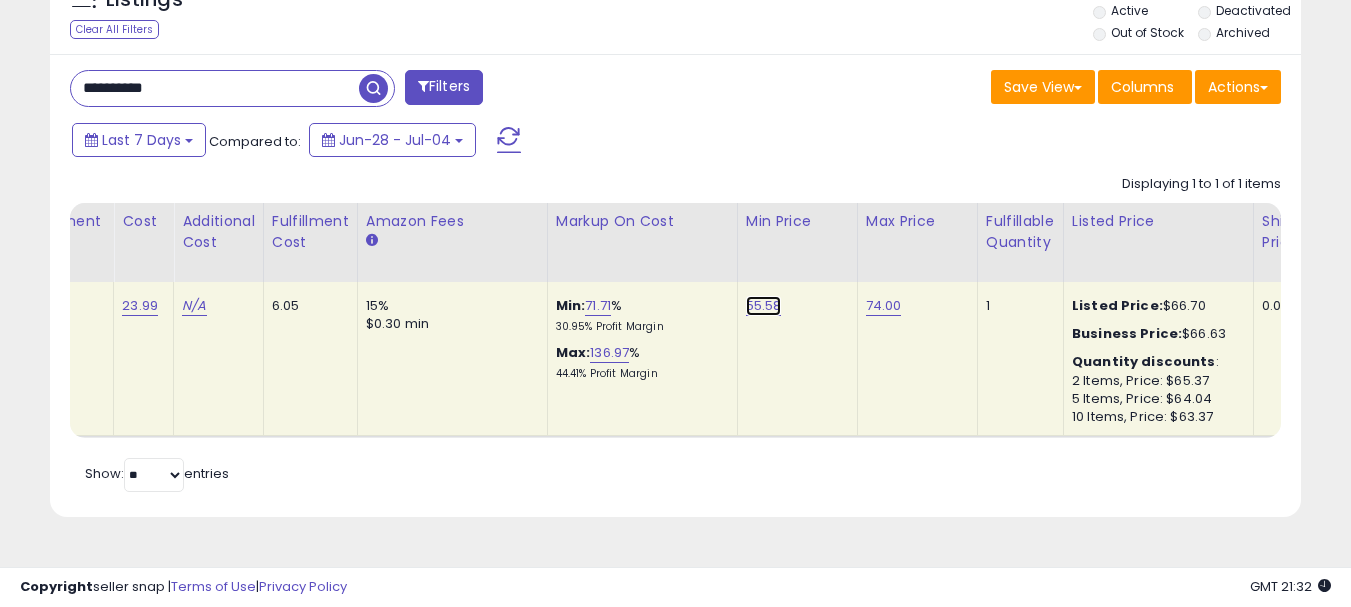 click on "55.58" at bounding box center [764, 306] 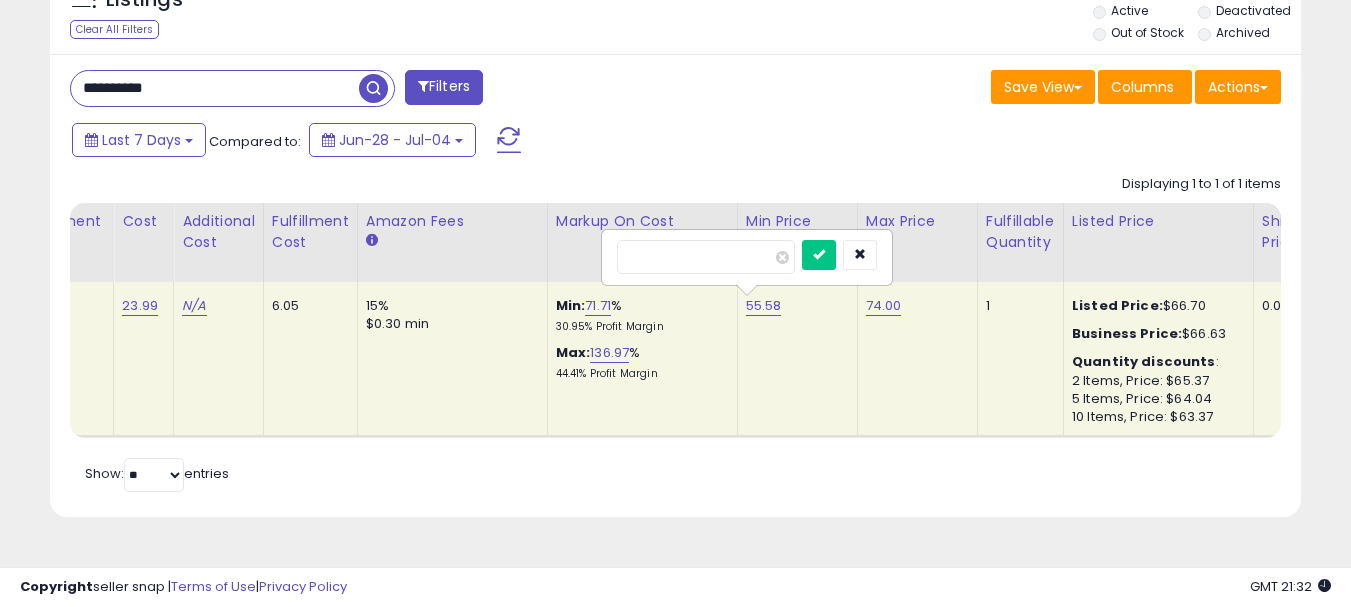 click on "Title
Repricing" at bounding box center (529, 320) 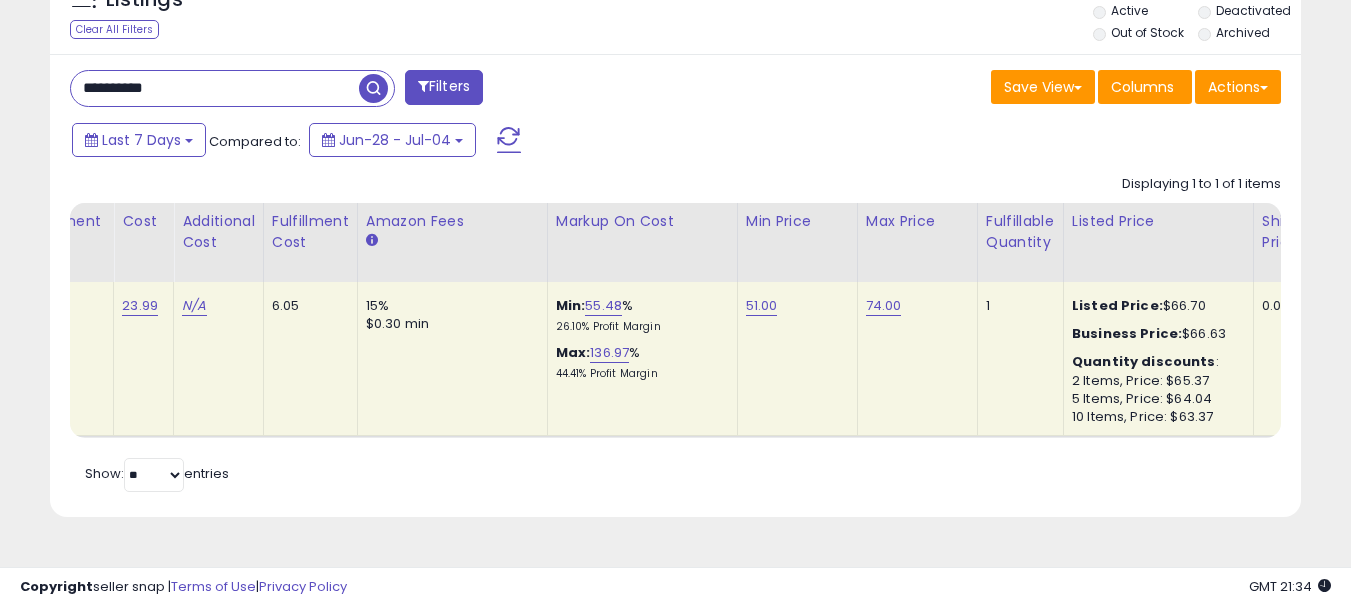 click on "**********" at bounding box center [215, 88] 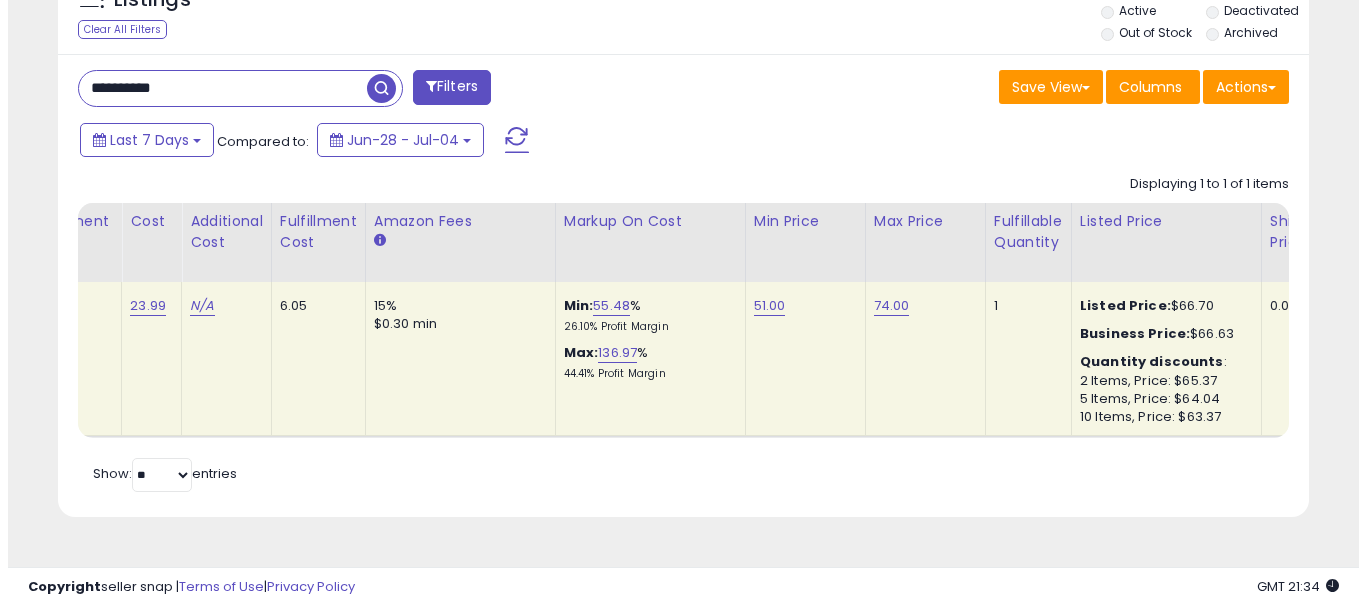 scroll, scrollTop: 613, scrollLeft: 0, axis: vertical 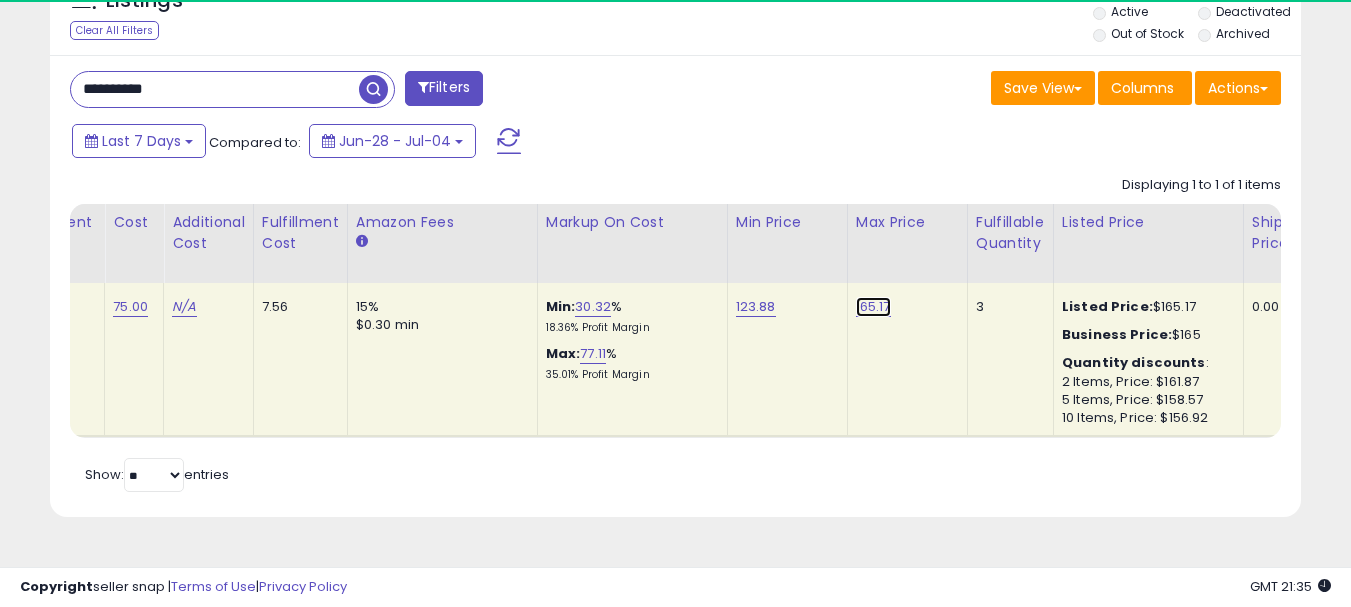 click on "165.17" at bounding box center (873, 307) 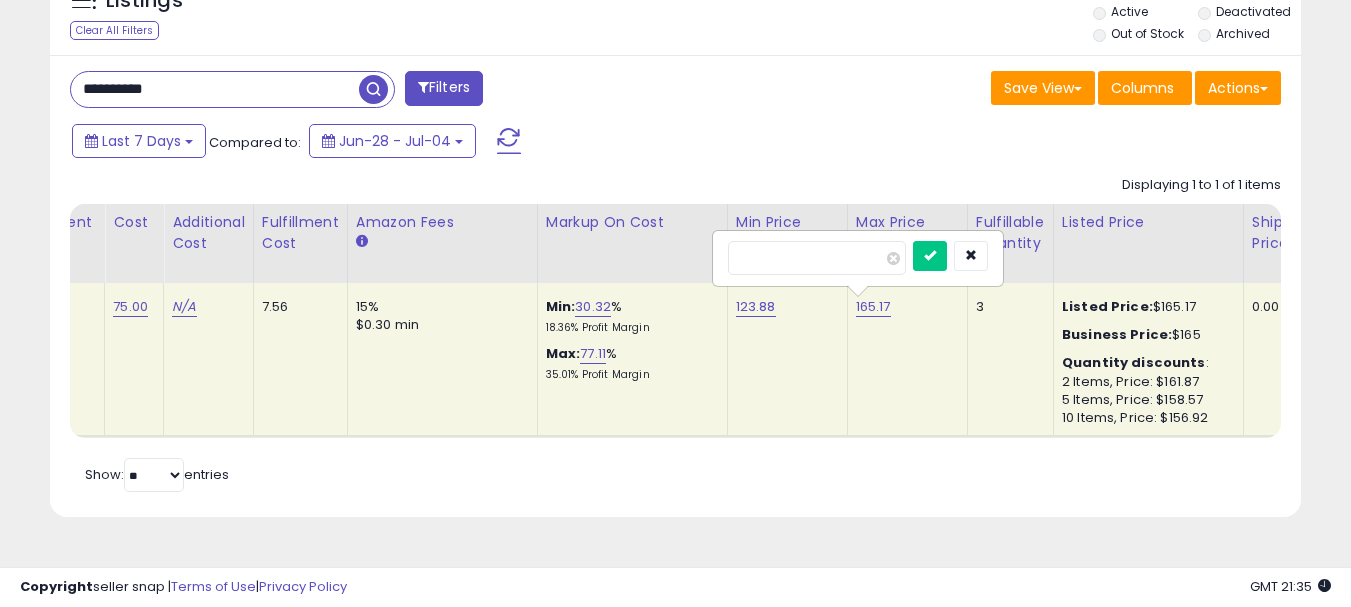 click on "Title
Repricing" at bounding box center [519, 321] 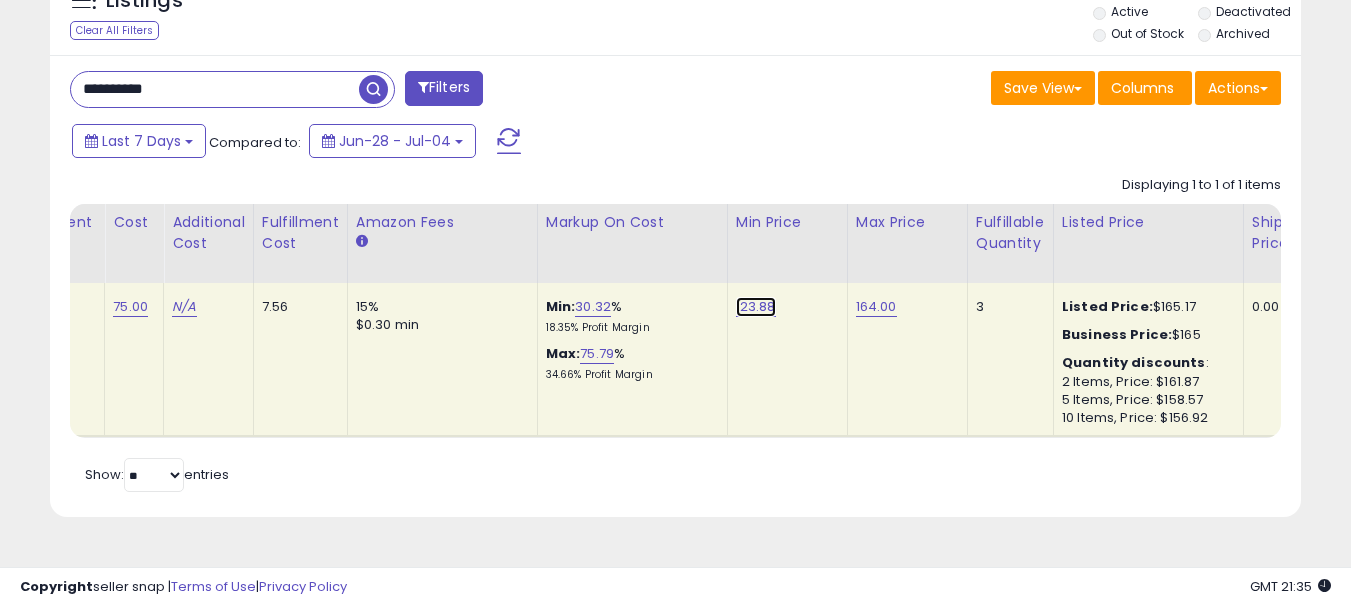 click on "123.88" at bounding box center (756, 307) 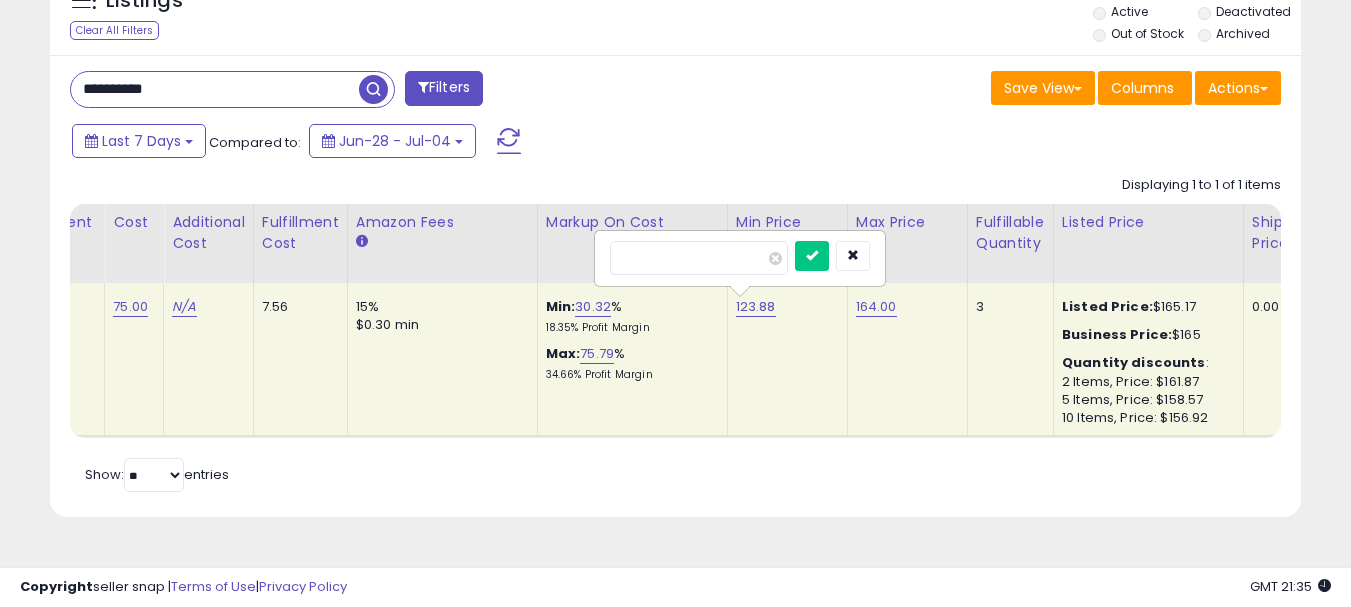 drag, startPoint x: 715, startPoint y: 262, endPoint x: 617, endPoint y: 282, distance: 100.02 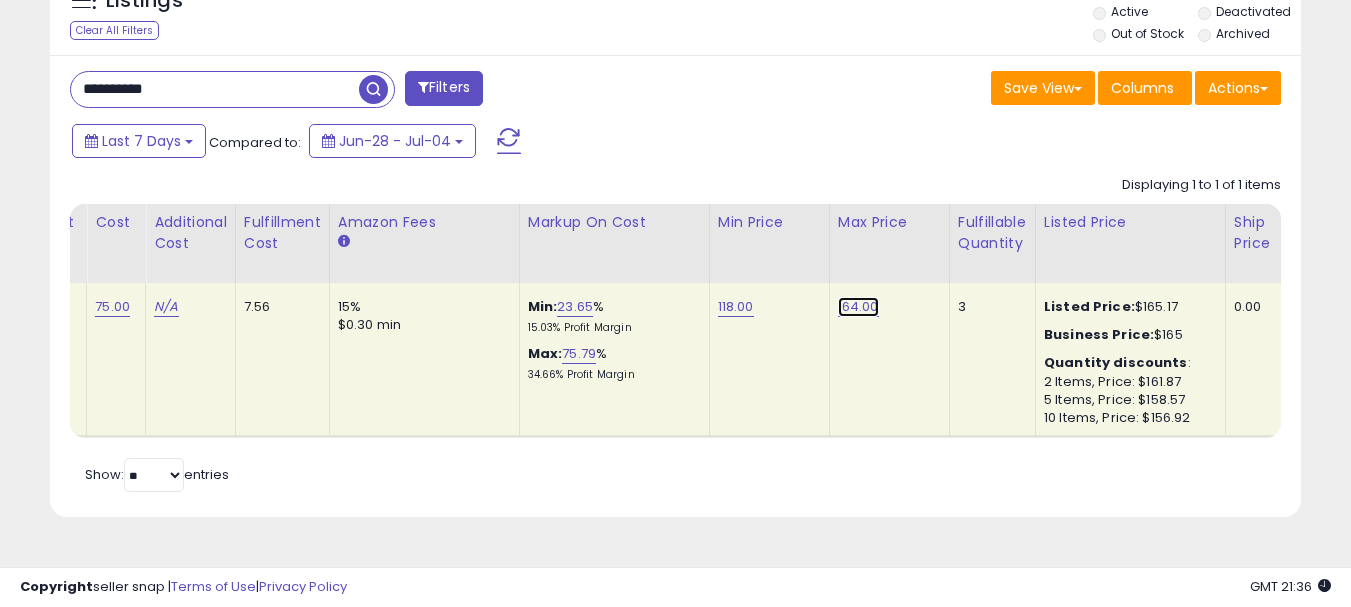 click on "164.00" at bounding box center [858, 307] 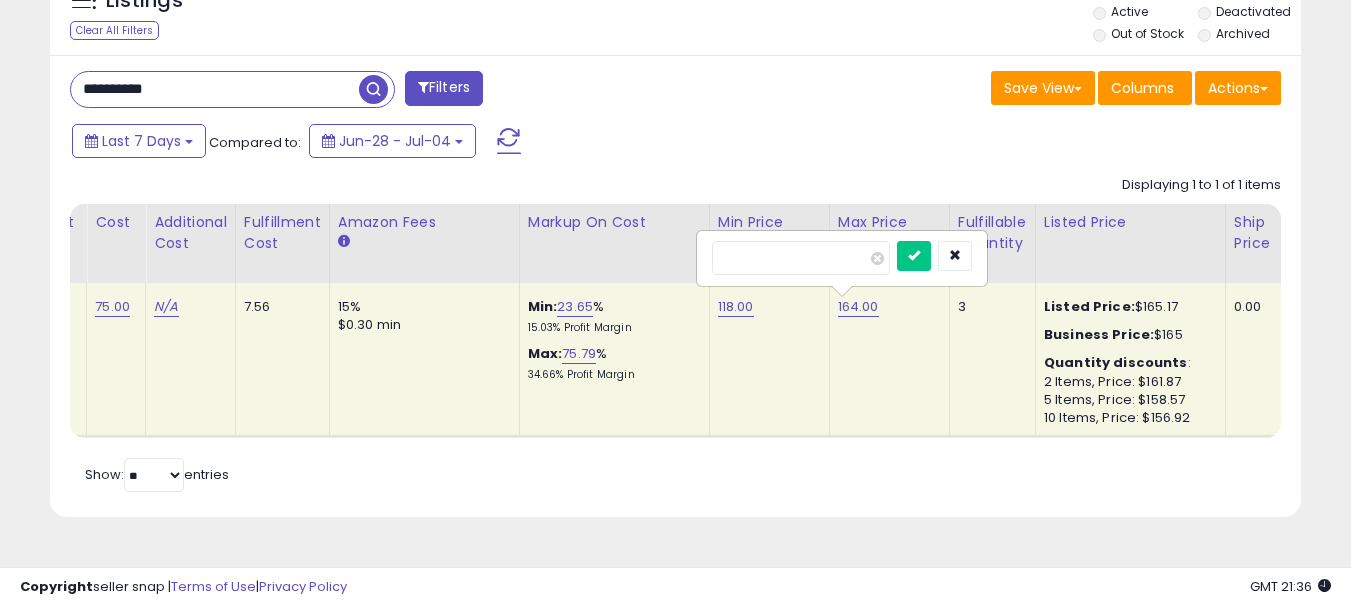 drag, startPoint x: 688, startPoint y: 257, endPoint x: 617, endPoint y: 257, distance: 71 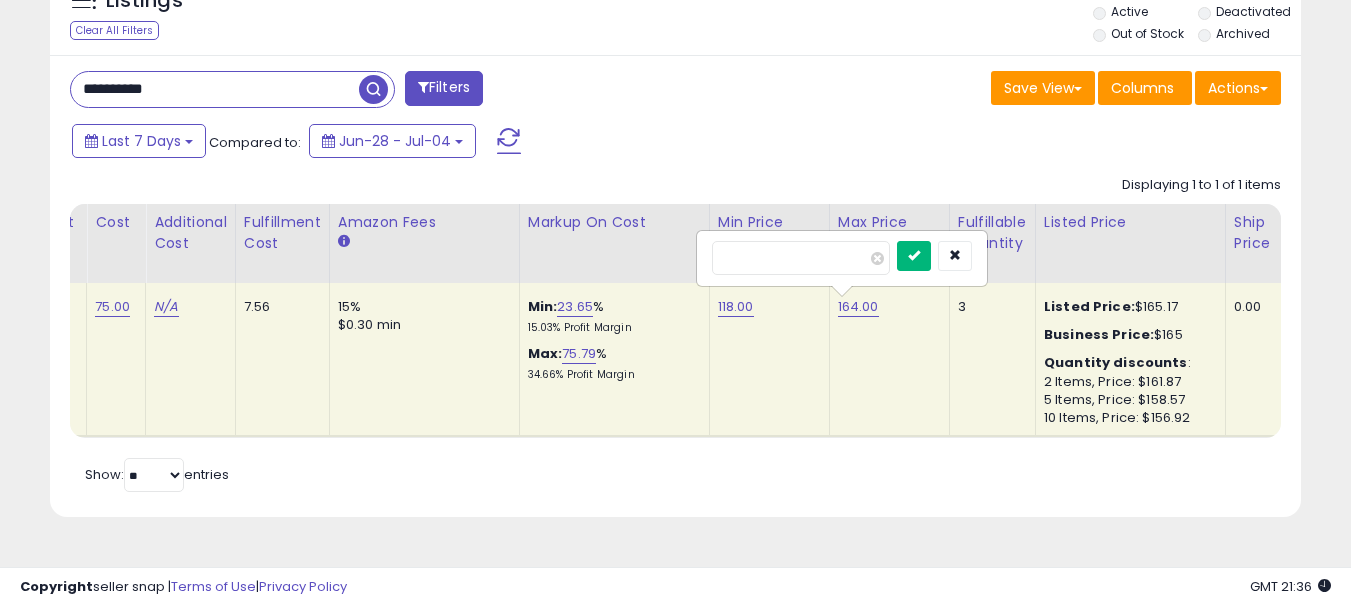 type on "***" 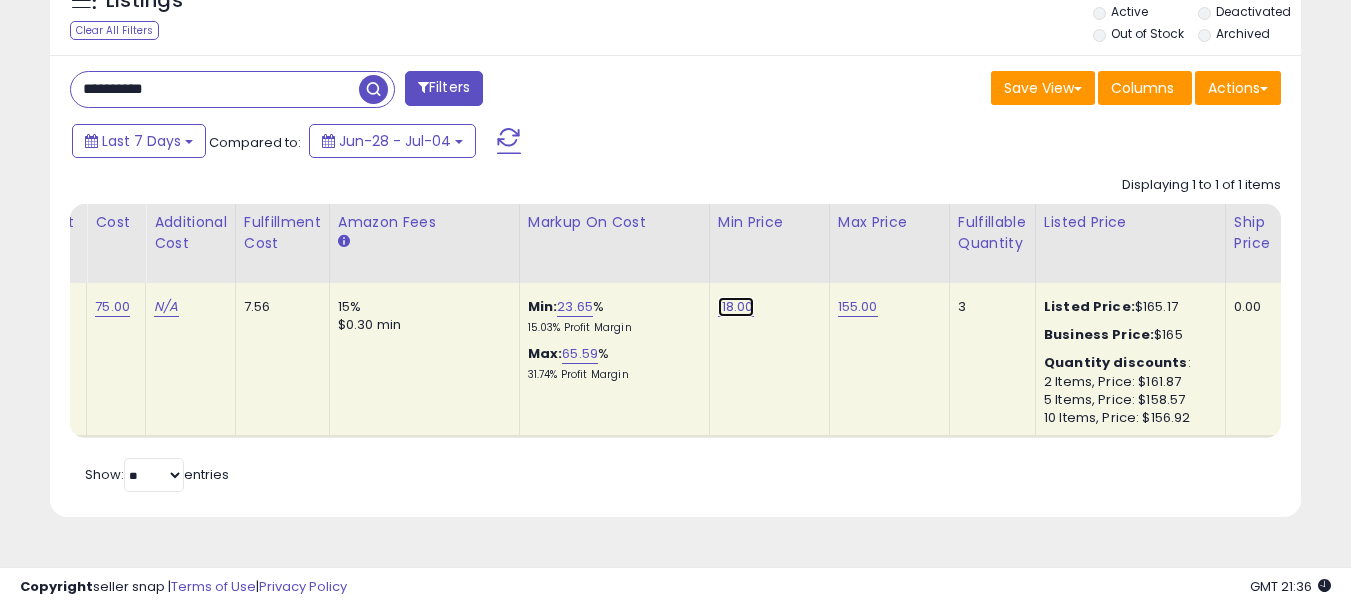 click on "118.00" at bounding box center [736, 307] 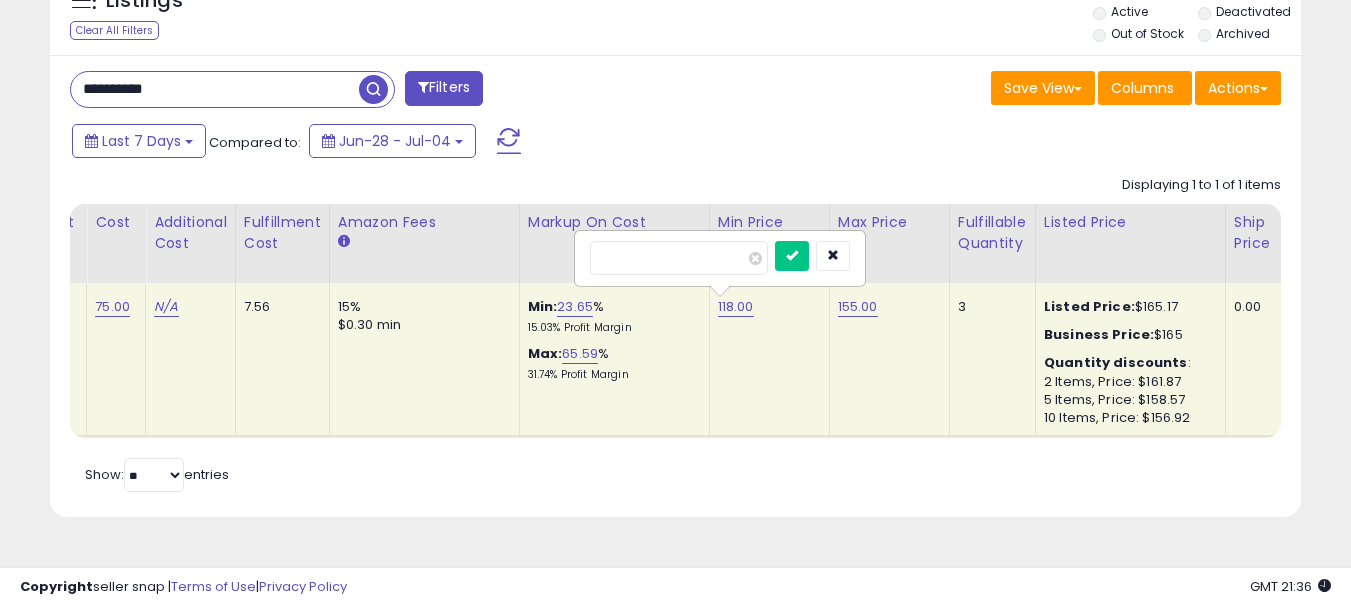 drag, startPoint x: 680, startPoint y: 261, endPoint x: 549, endPoint y: 261, distance: 131 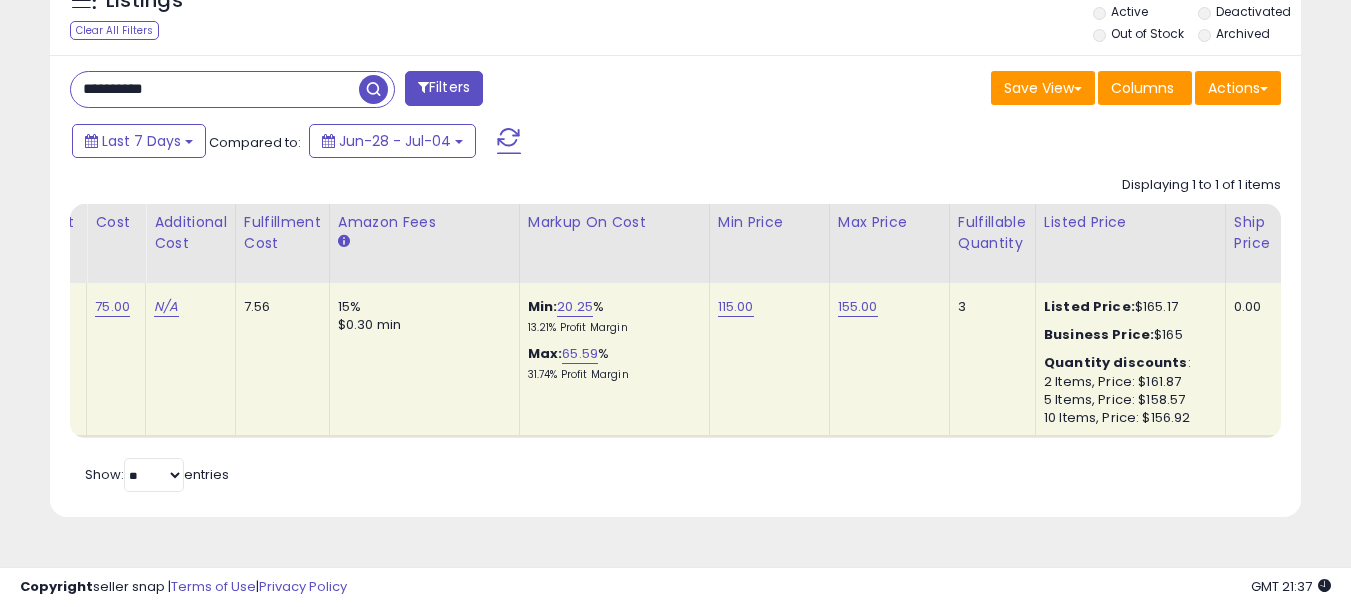 scroll, scrollTop: 0, scrollLeft: 676, axis: horizontal 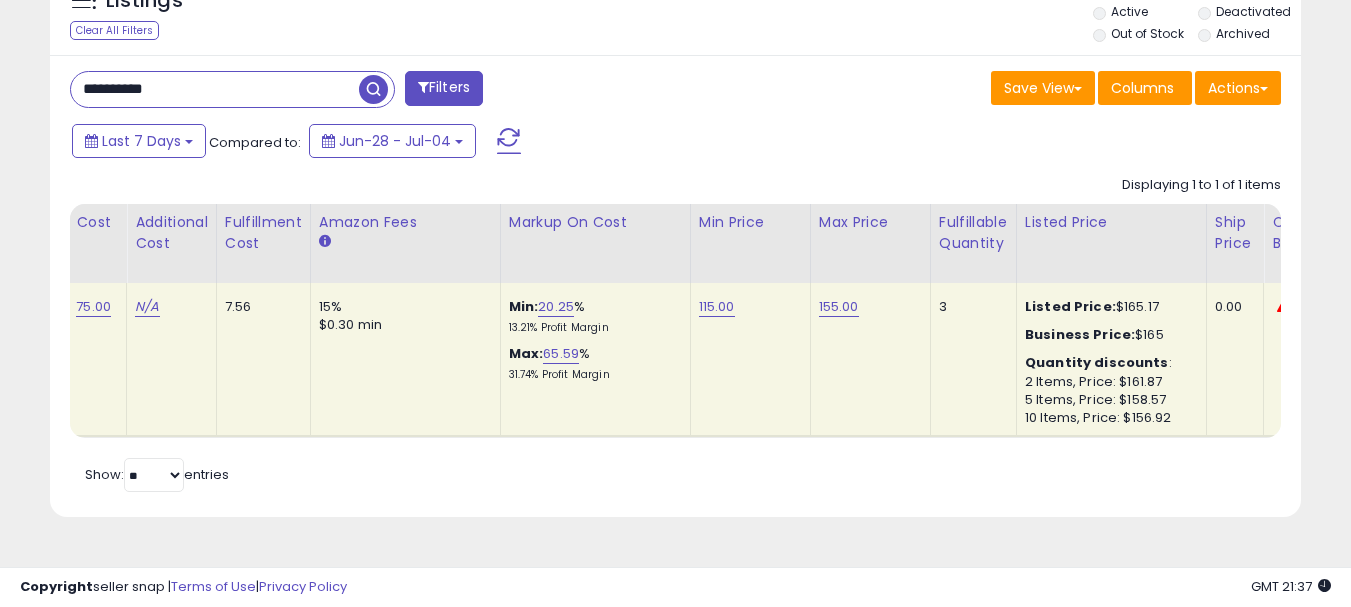 click on "155.00" 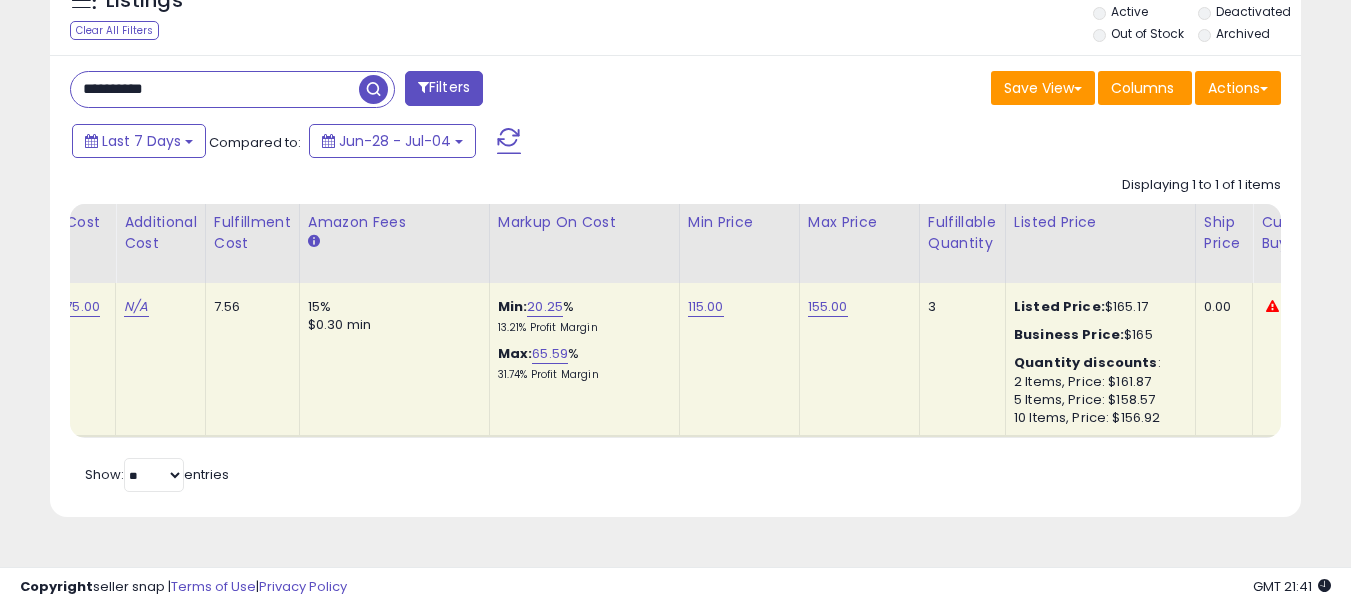 click on "**********" at bounding box center [215, 89] 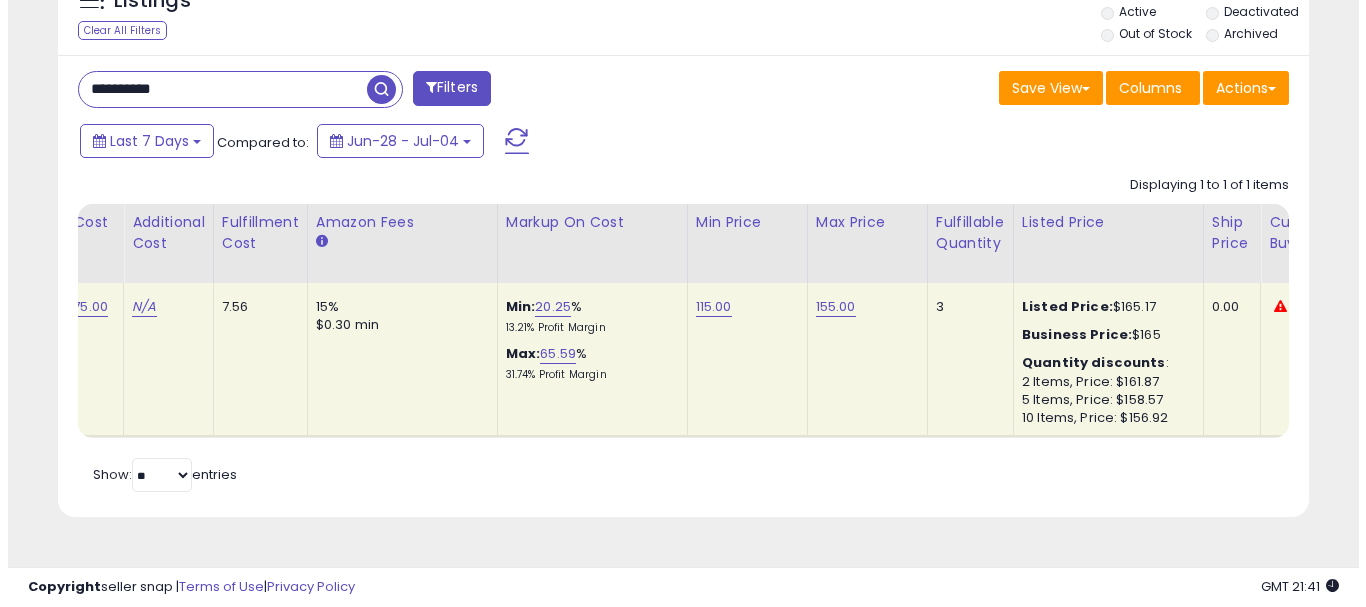 scroll, scrollTop: 613, scrollLeft: 0, axis: vertical 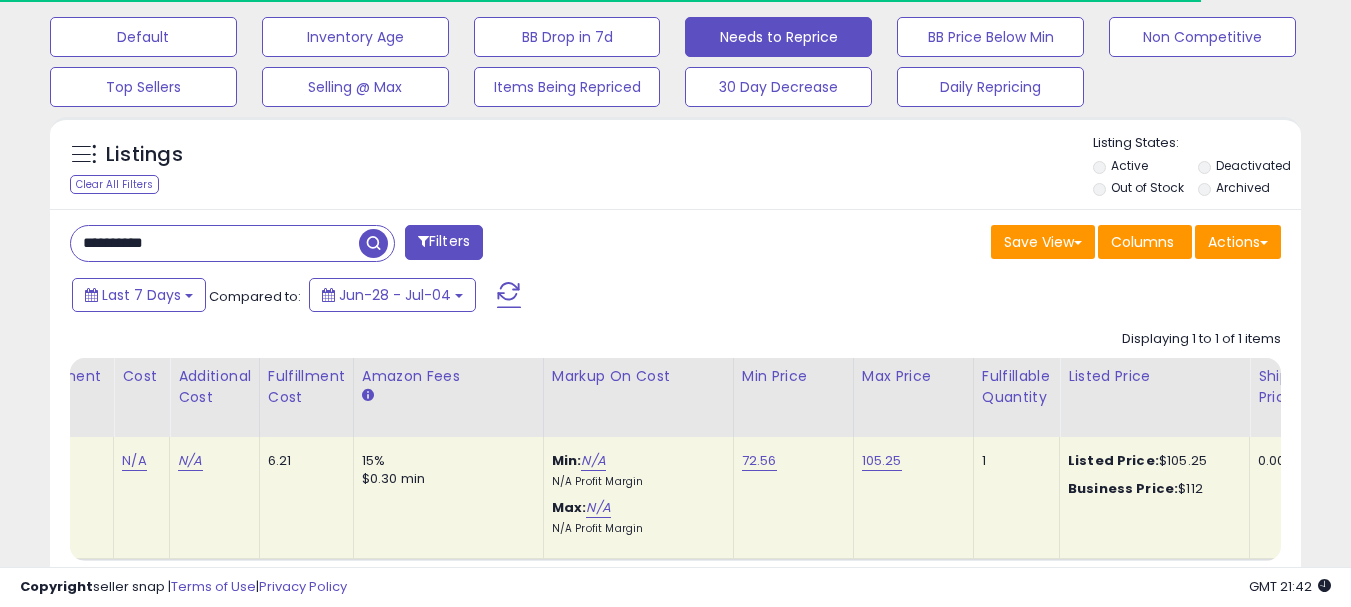 click on "**********" at bounding box center [215, 243] 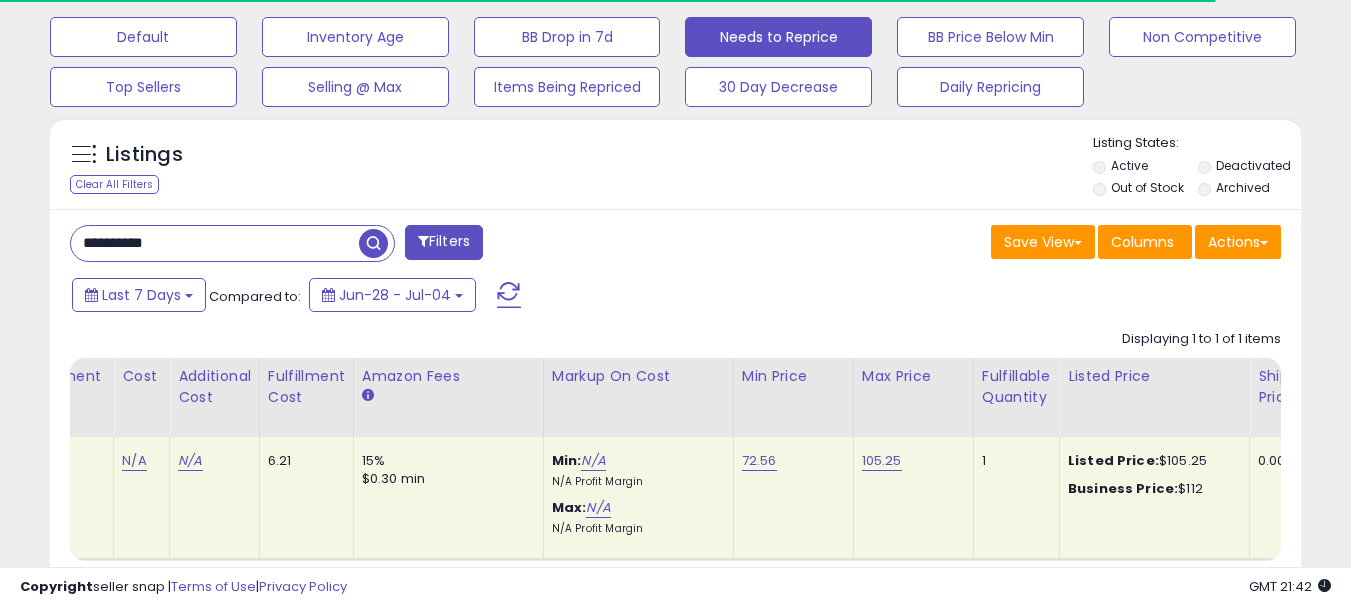 click on "**********" at bounding box center [215, 243] 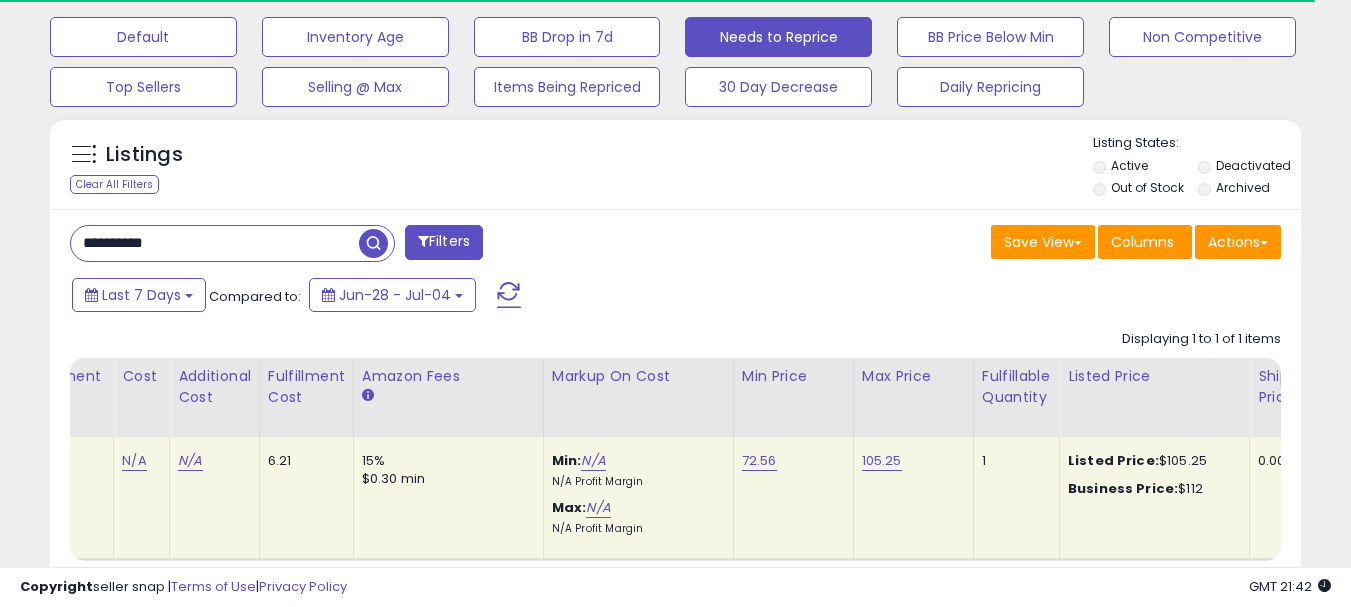 scroll, scrollTop: 736, scrollLeft: 0, axis: vertical 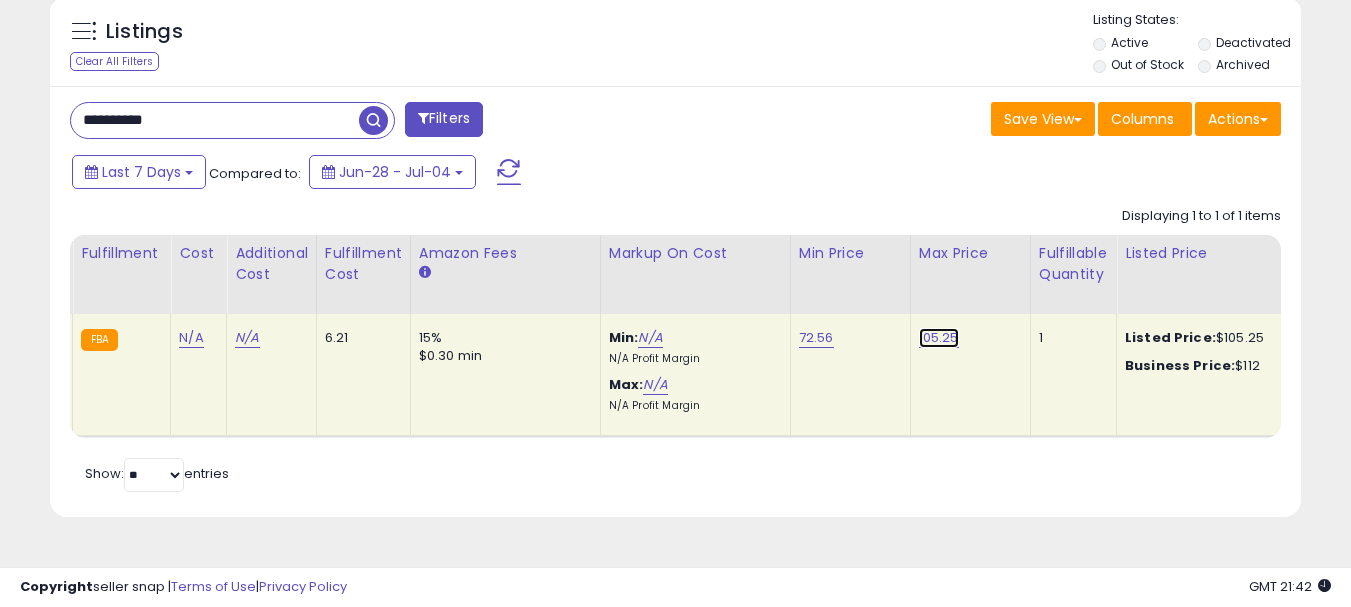 click on "105.25" at bounding box center [939, 338] 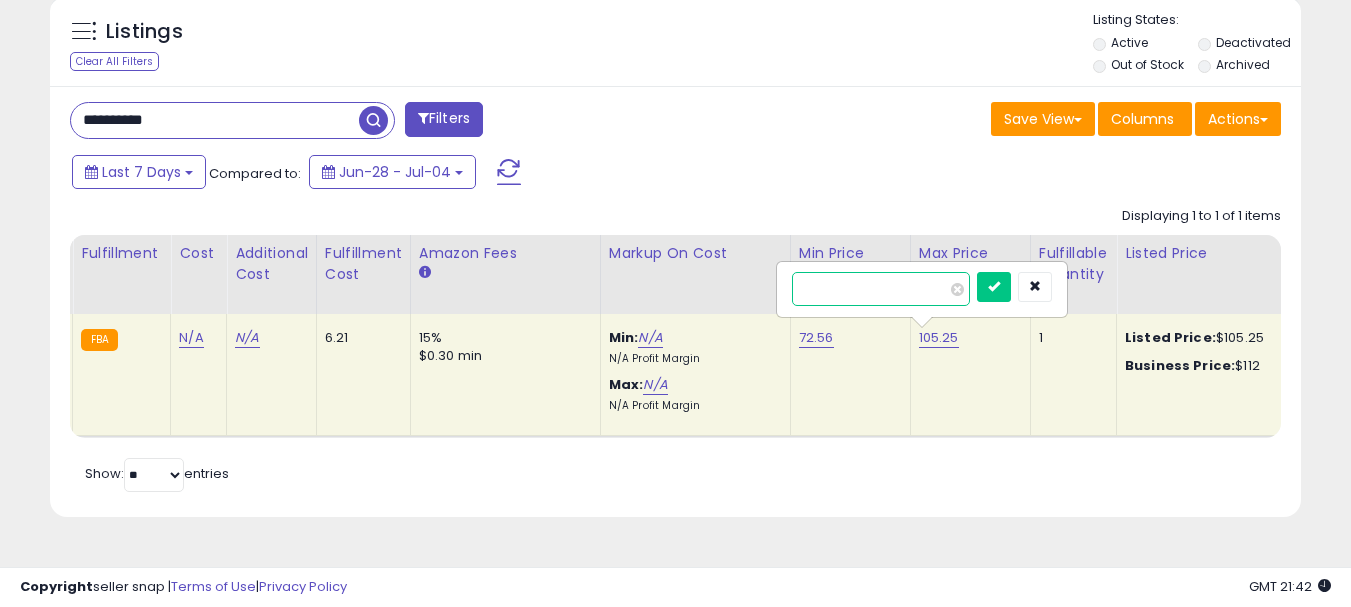 drag, startPoint x: 885, startPoint y: 278, endPoint x: 739, endPoint y: 278, distance: 146 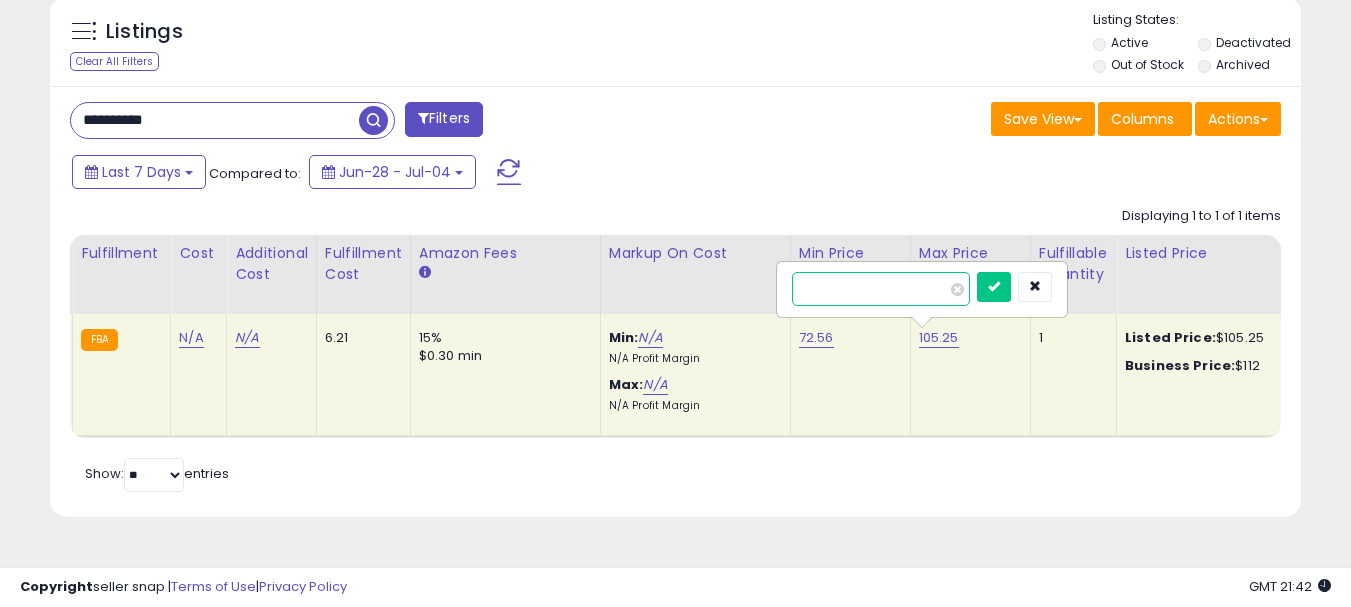 type on "***" 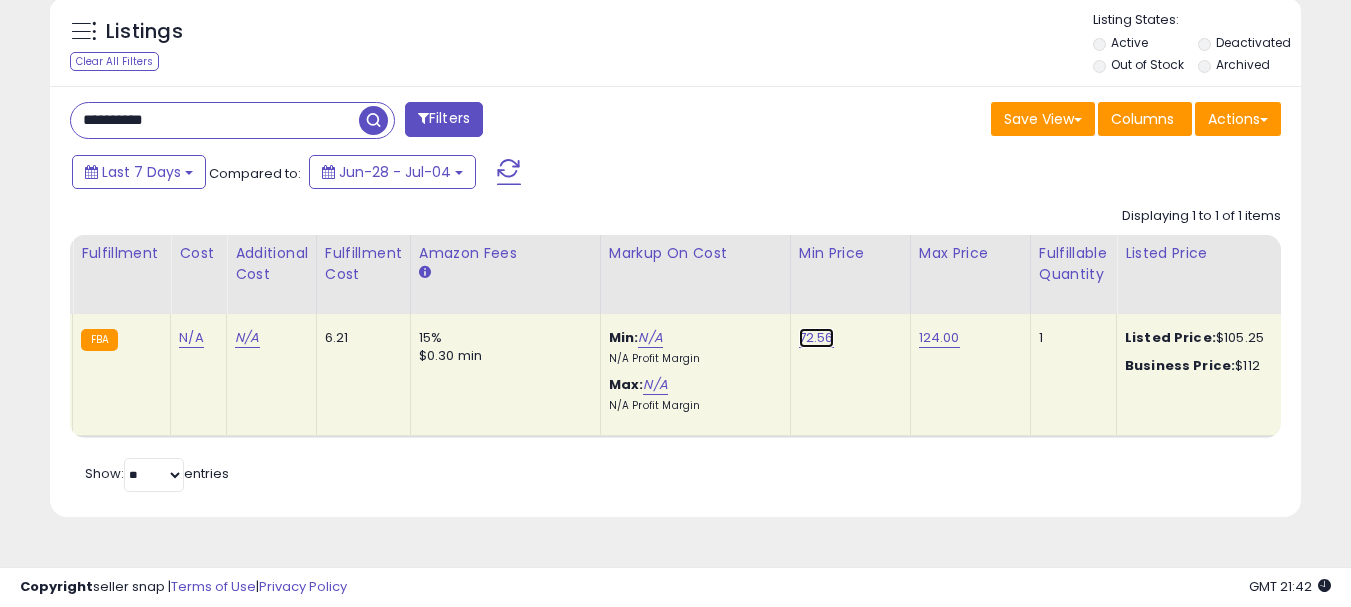 click on "72.56" at bounding box center [816, 338] 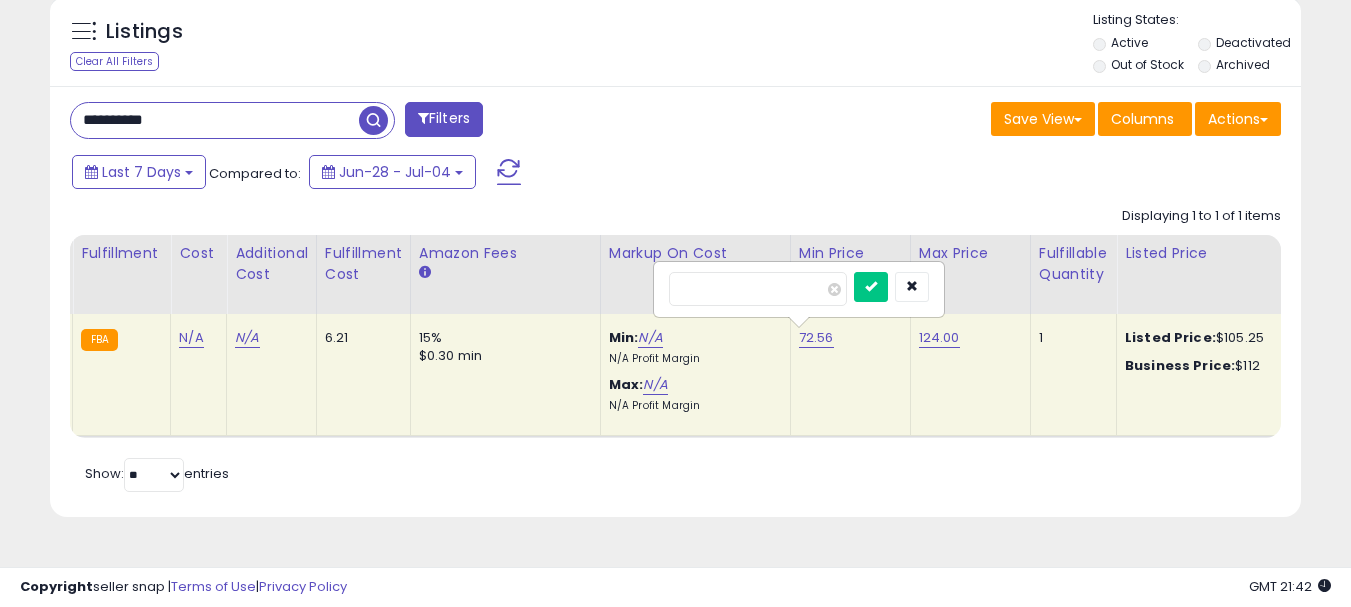 drag, startPoint x: 748, startPoint y: 281, endPoint x: 570, endPoint y: 291, distance: 178.28067 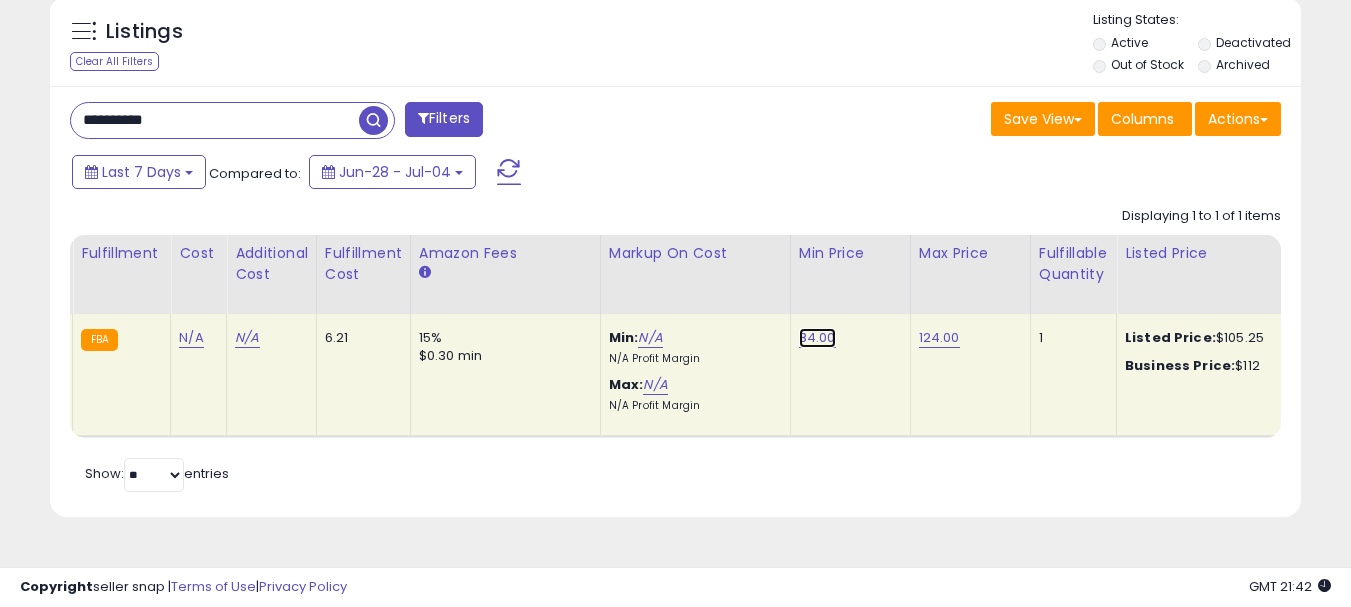 click on "84.00" at bounding box center (817, 338) 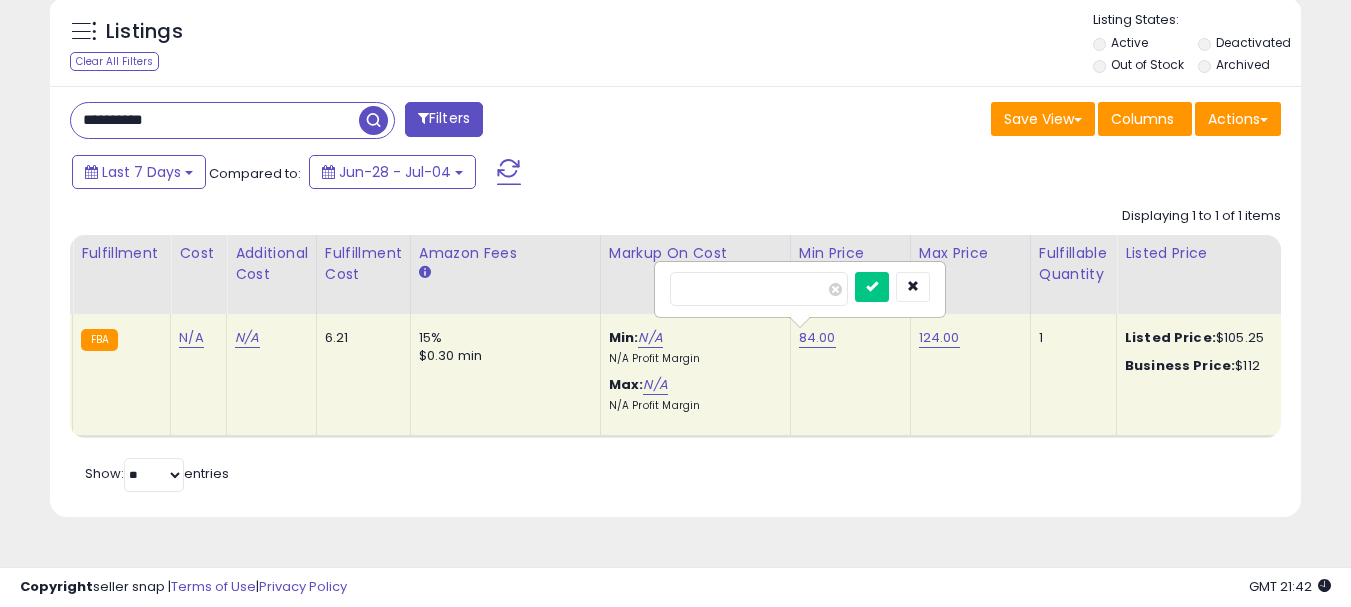 drag, startPoint x: 772, startPoint y: 293, endPoint x: 593, endPoint y: 293, distance: 179 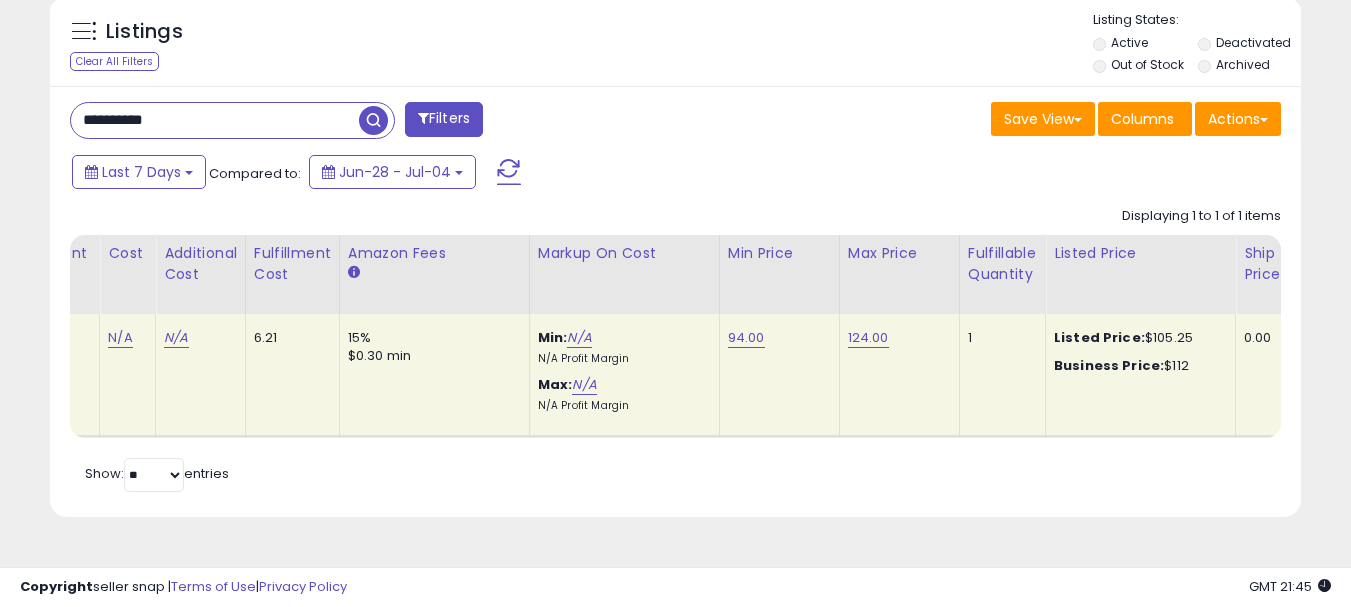 click on "**********" at bounding box center [215, 120] 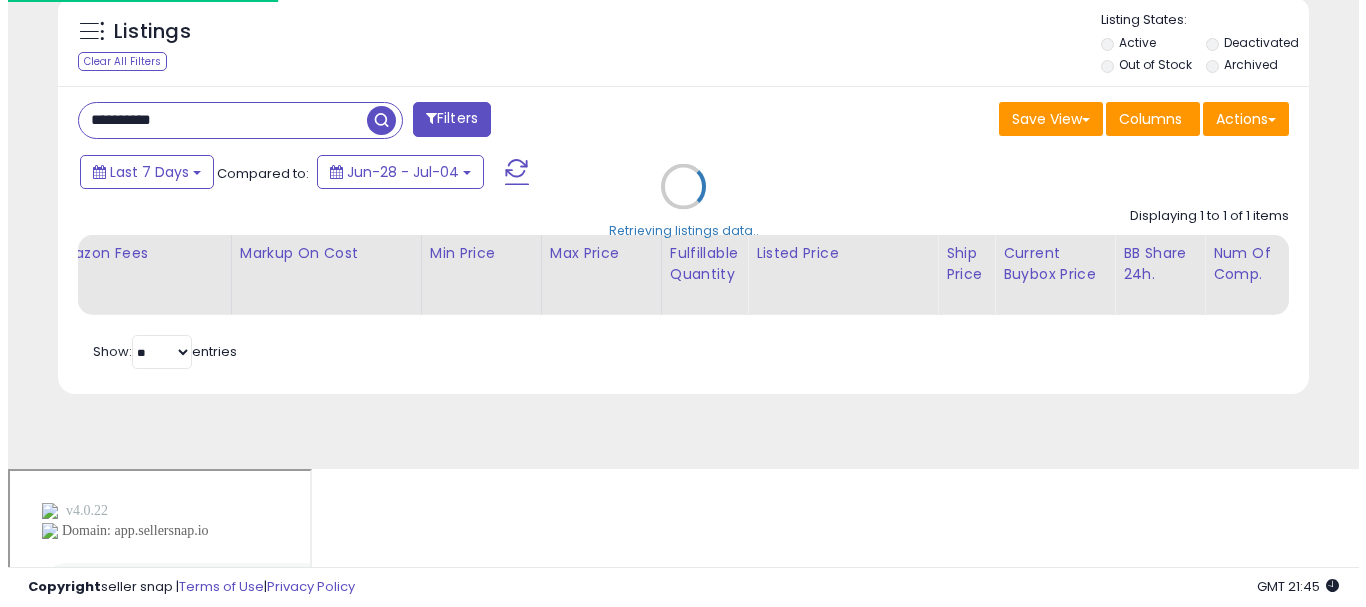 scroll, scrollTop: 613, scrollLeft: 0, axis: vertical 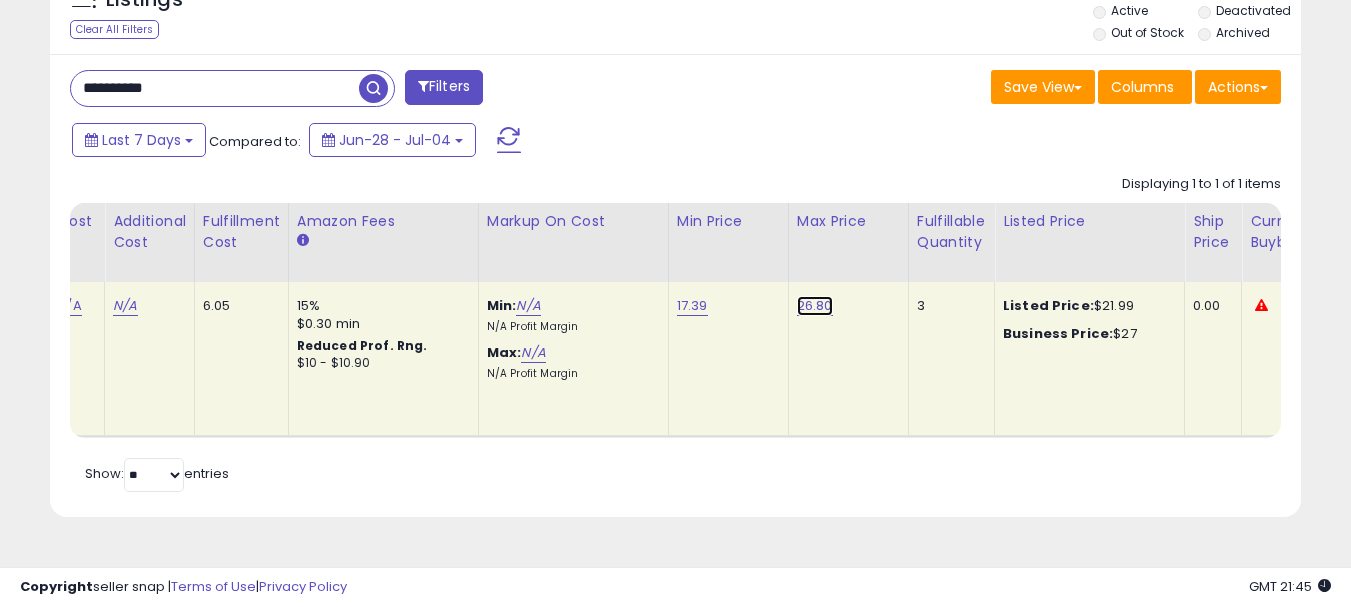 click on "26.80" at bounding box center (815, 306) 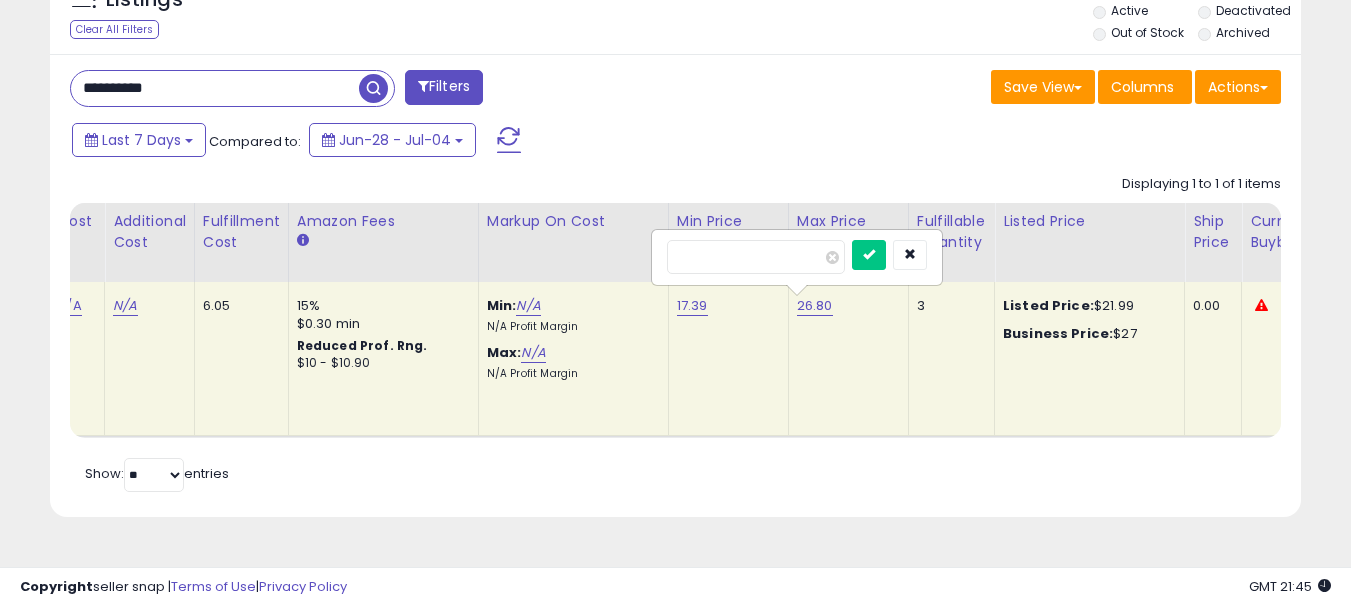 drag, startPoint x: 737, startPoint y: 261, endPoint x: 617, endPoint y: 258, distance: 120.03749 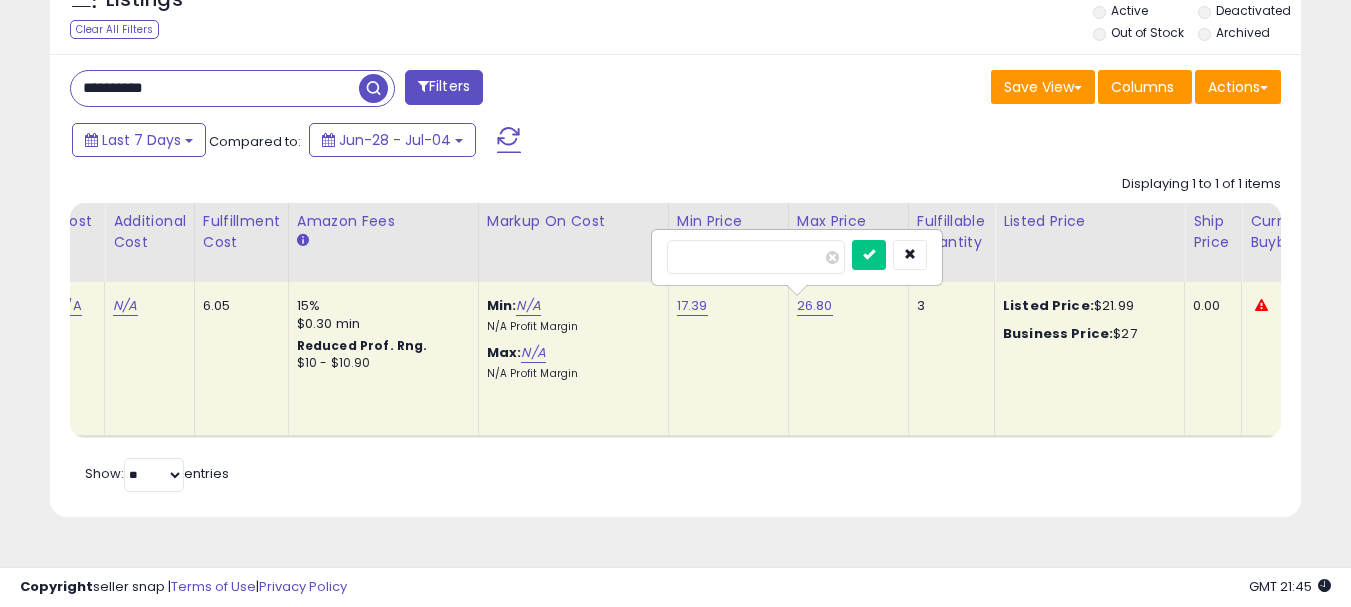 type on "**" 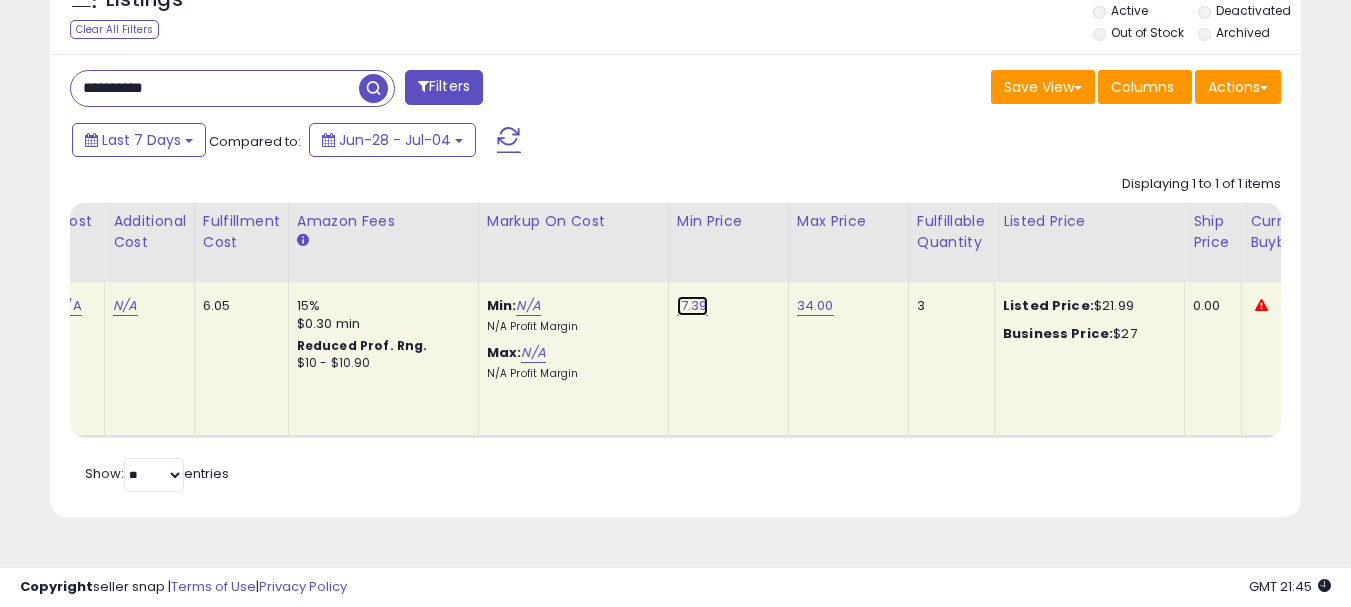click on "17.39" at bounding box center [692, 306] 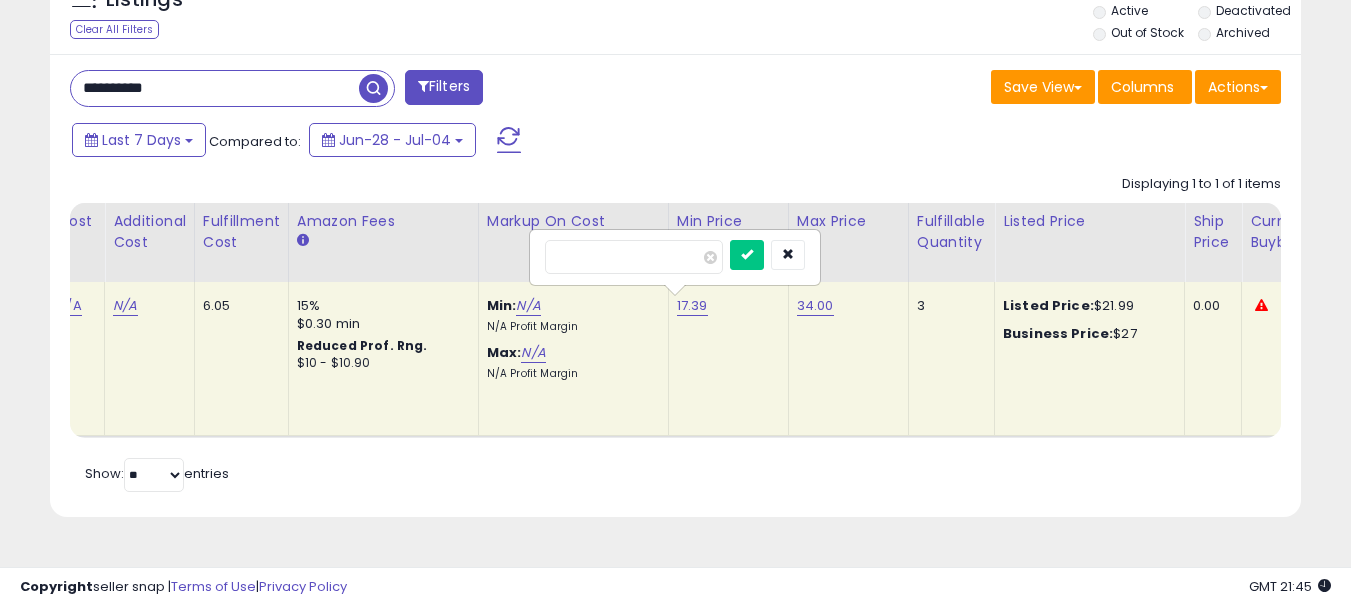 drag, startPoint x: 592, startPoint y: 265, endPoint x: 444, endPoint y: 264, distance: 148.00337 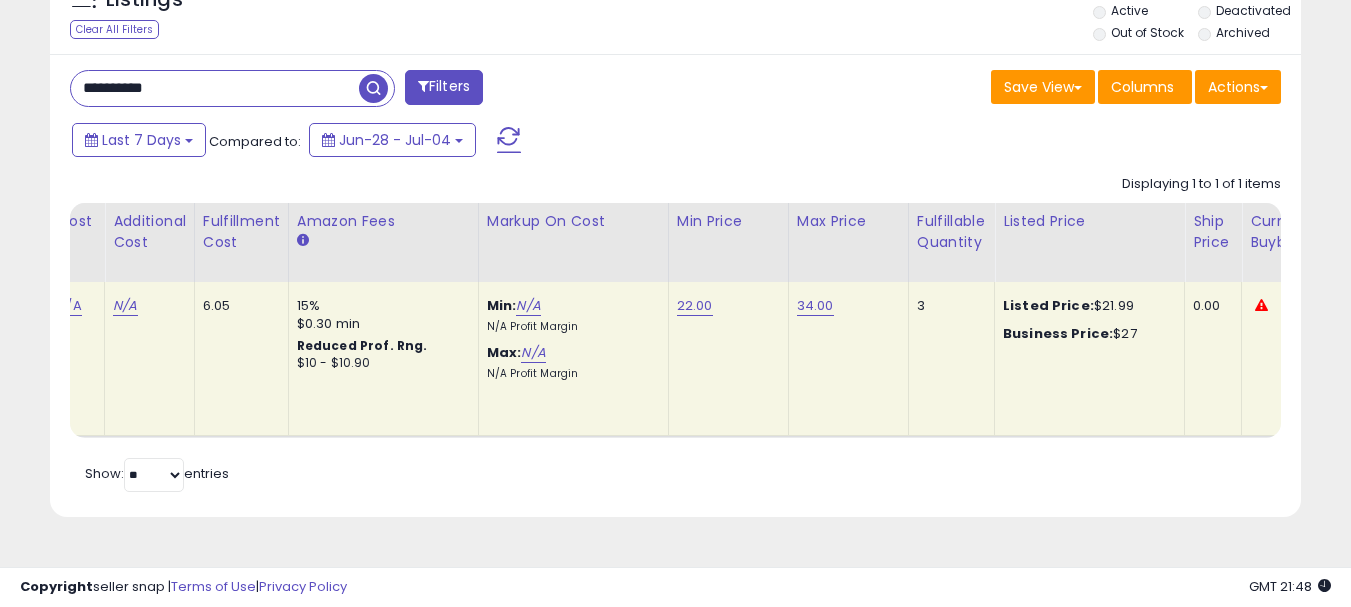 click on "**********" at bounding box center [215, 88] 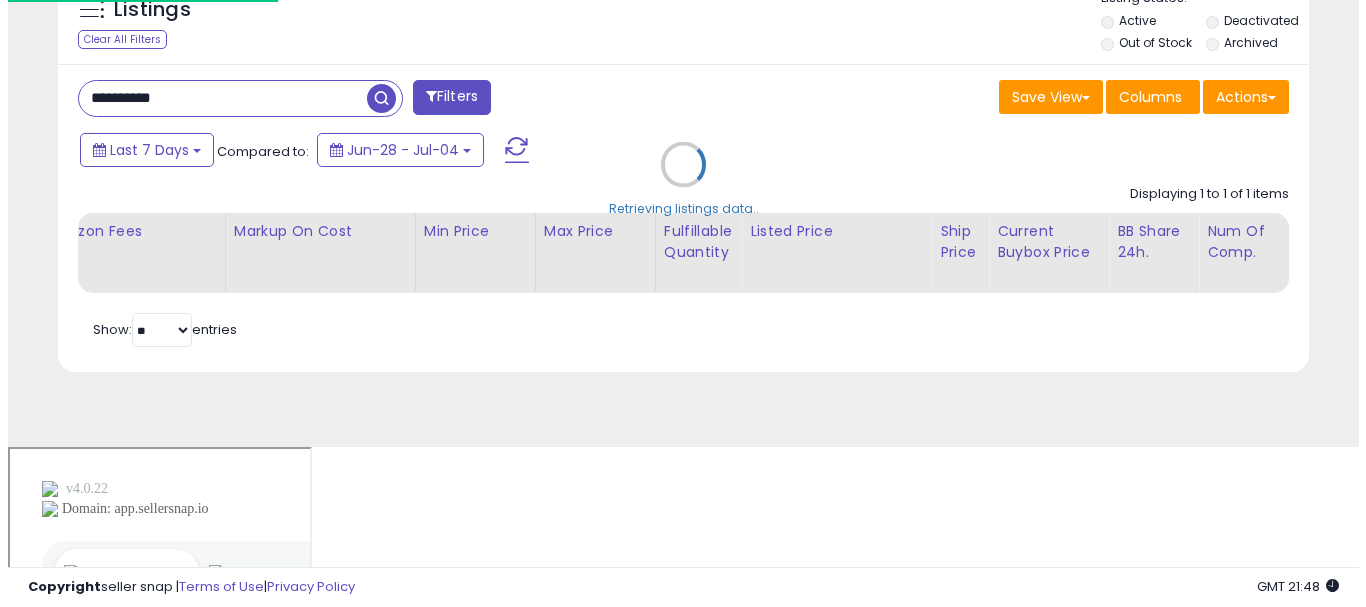 scroll, scrollTop: 613, scrollLeft: 0, axis: vertical 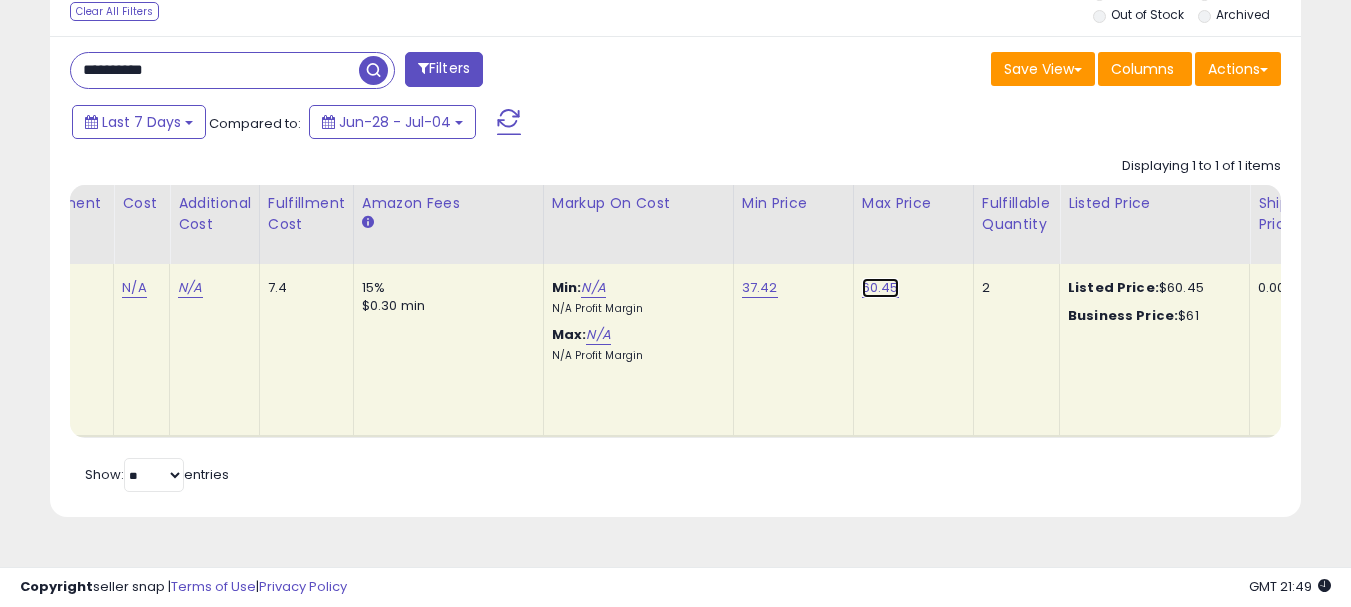 click on "60.45" at bounding box center [880, 288] 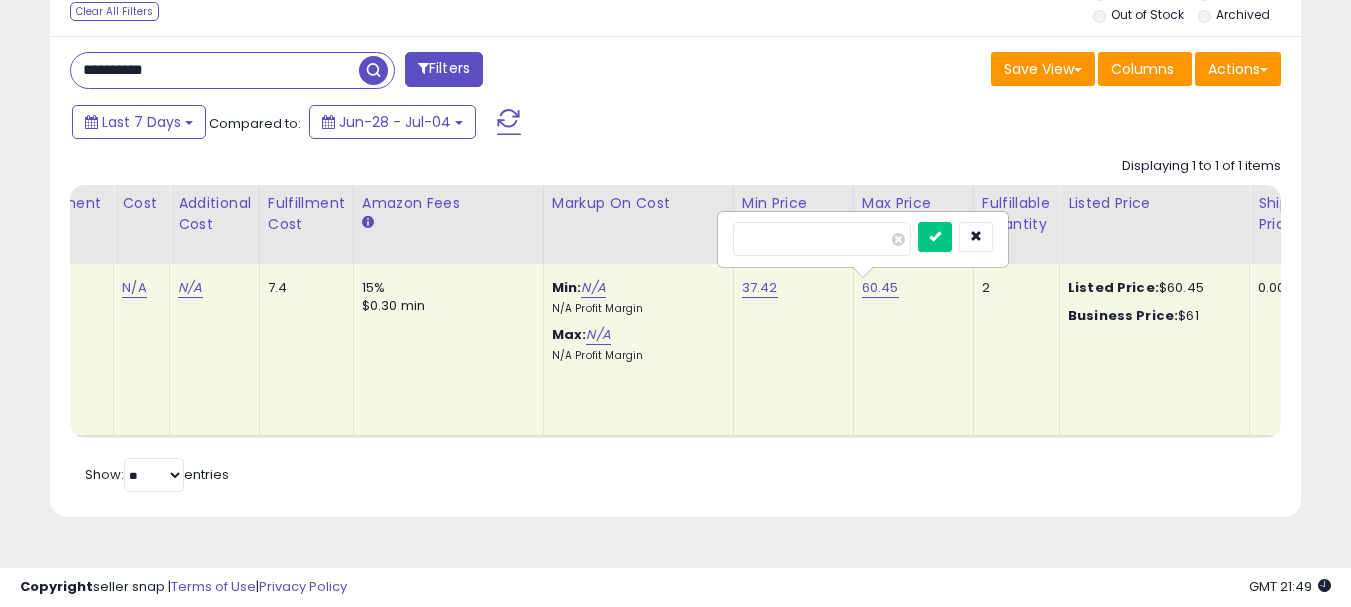 drag, startPoint x: 782, startPoint y: 247, endPoint x: 589, endPoint y: 247, distance: 193 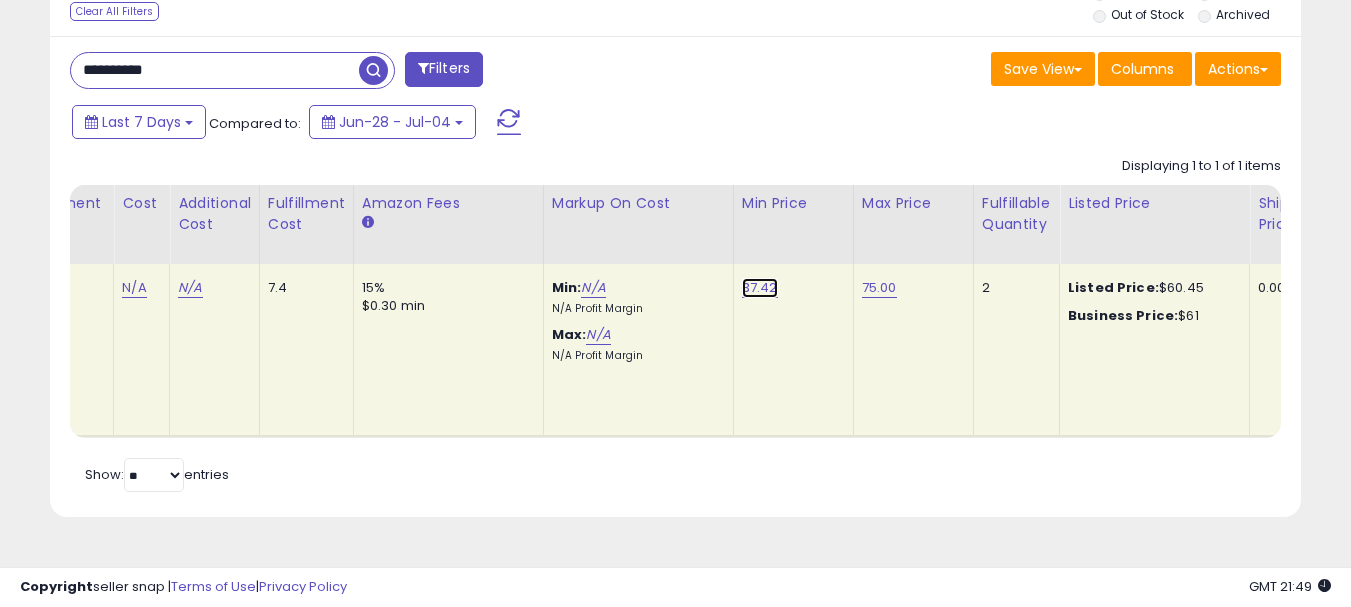 click on "37.42" at bounding box center (760, 288) 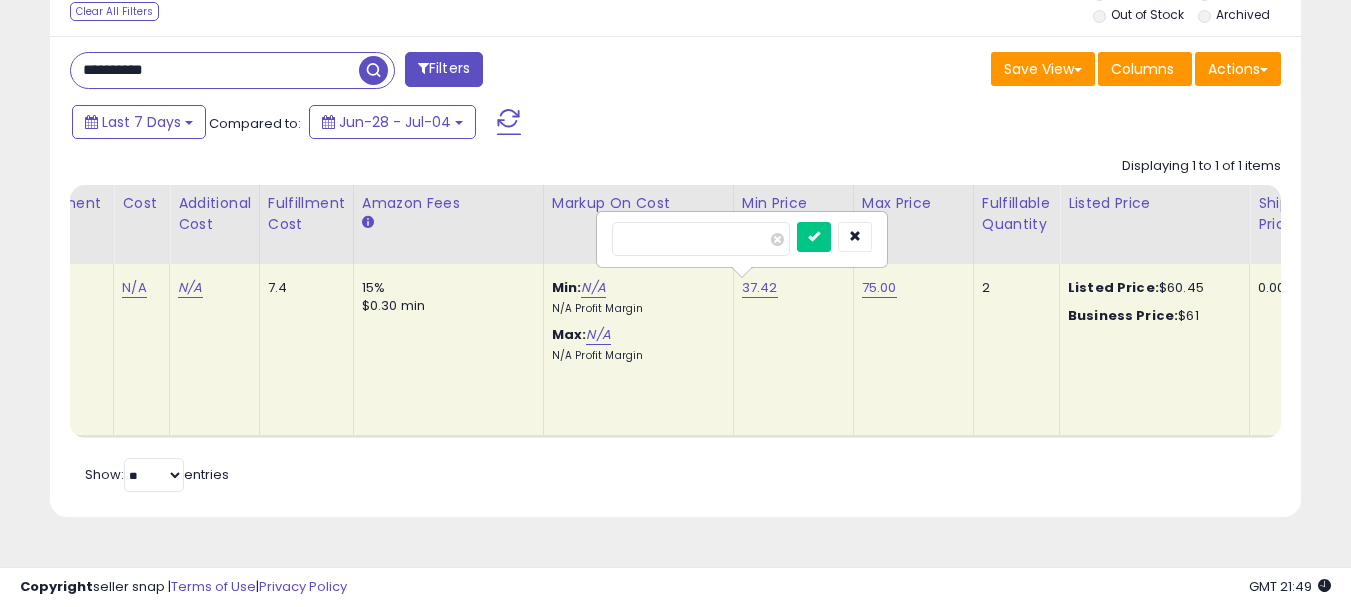 drag, startPoint x: 609, startPoint y: 242, endPoint x: 533, endPoint y: 242, distance: 76 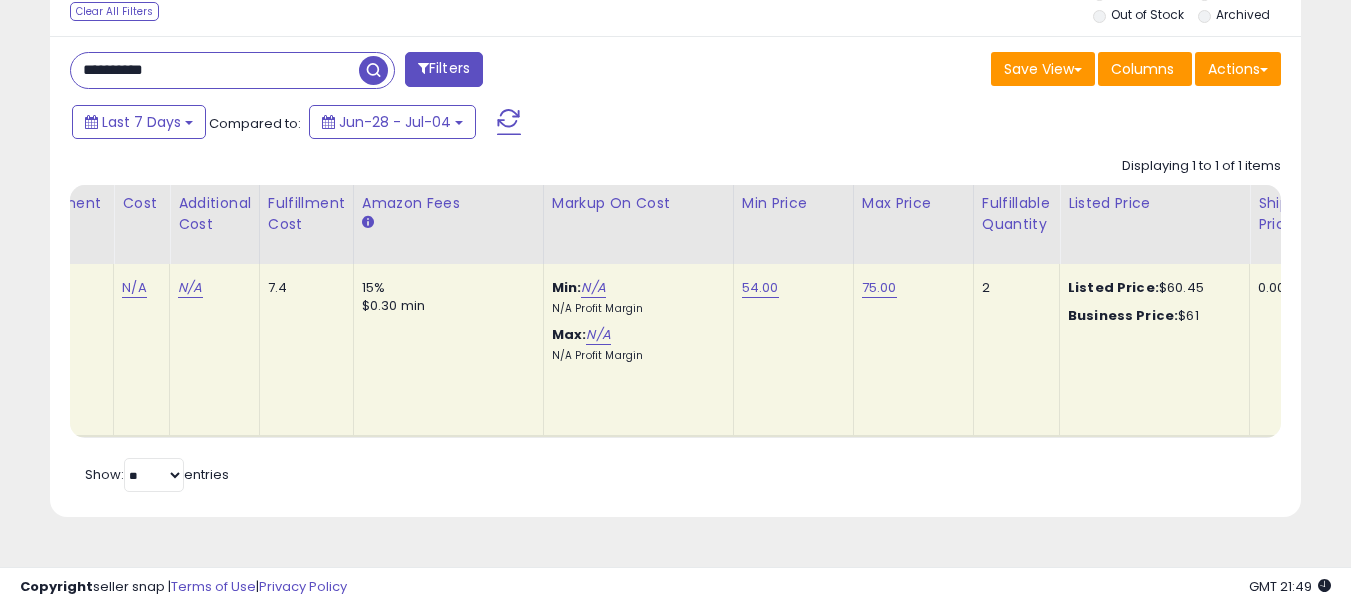 scroll, scrollTop: 0, scrollLeft: 608, axis: horizontal 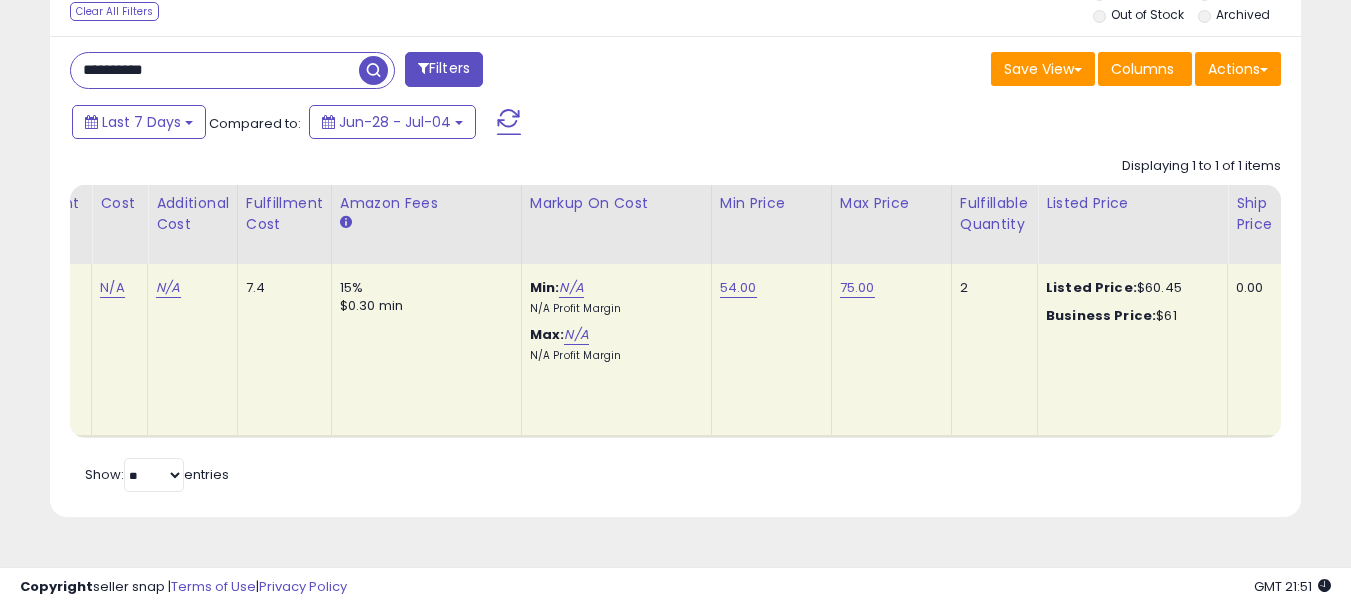 click on "**********" at bounding box center [215, 70] 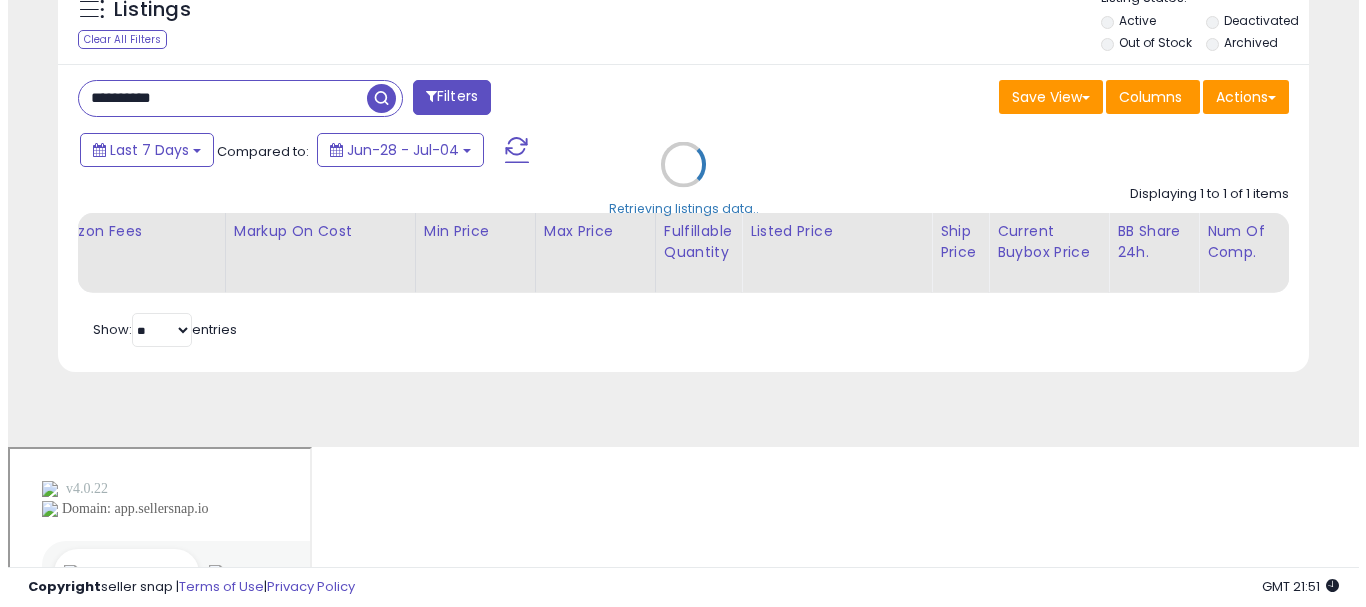 scroll, scrollTop: 613, scrollLeft: 0, axis: vertical 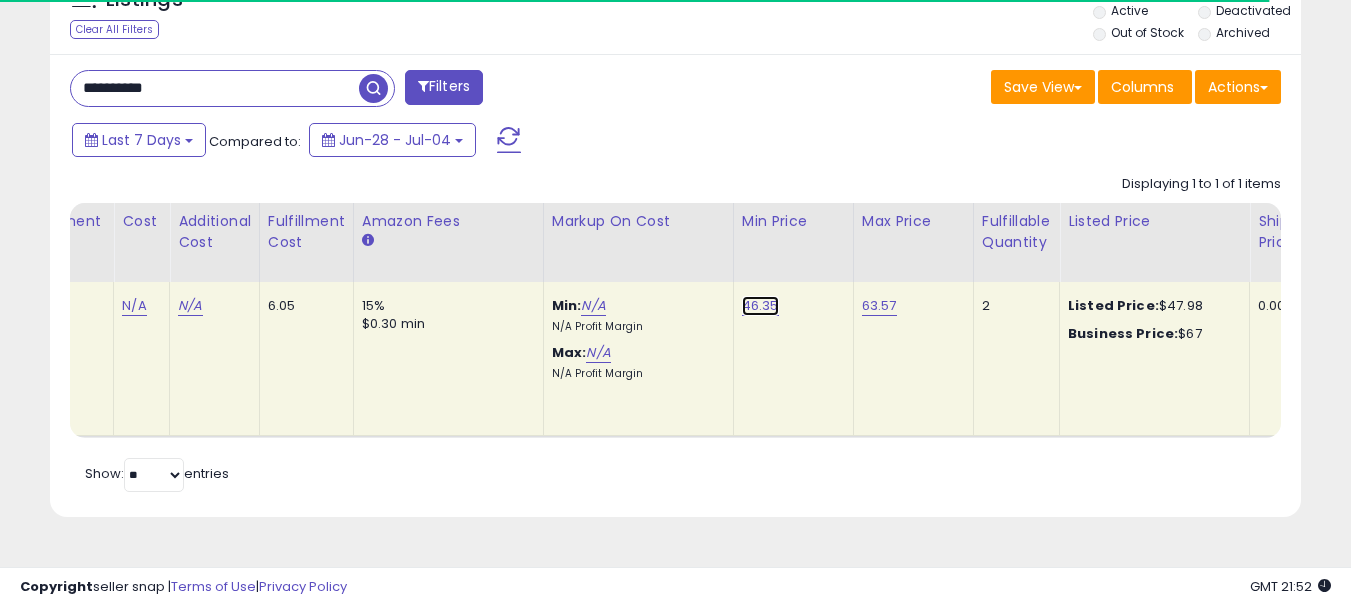 click on "46.35" at bounding box center (760, 306) 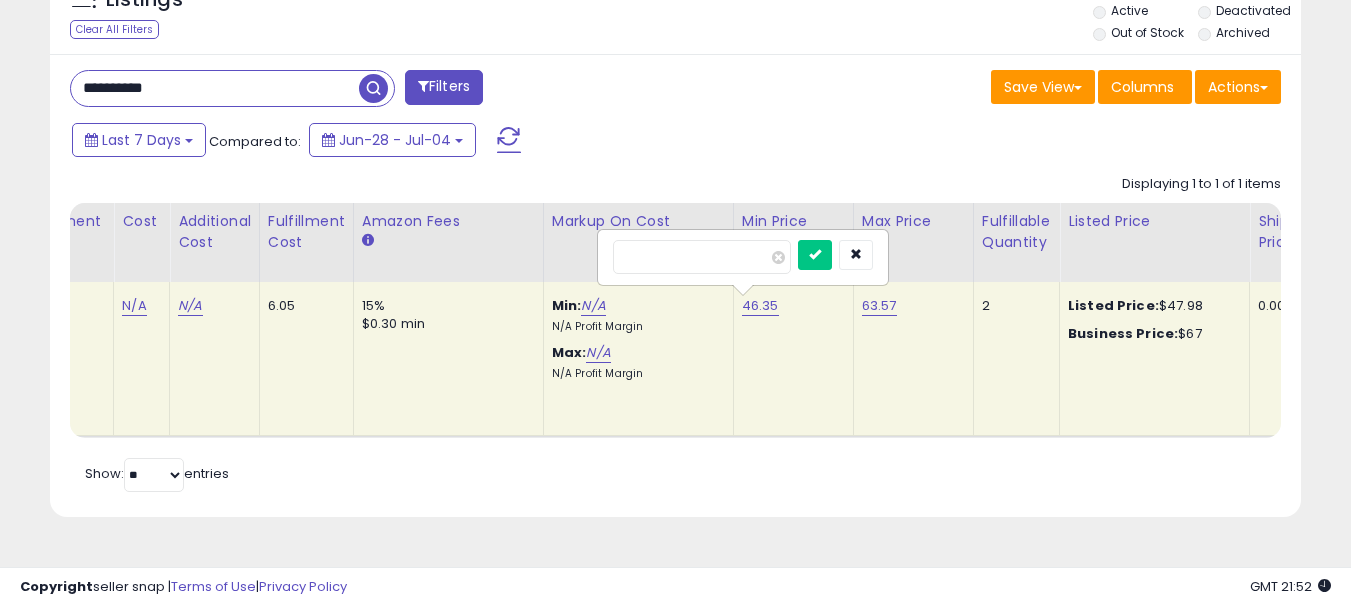 drag, startPoint x: 716, startPoint y: 267, endPoint x: 599, endPoint y: 251, distance: 118.08895 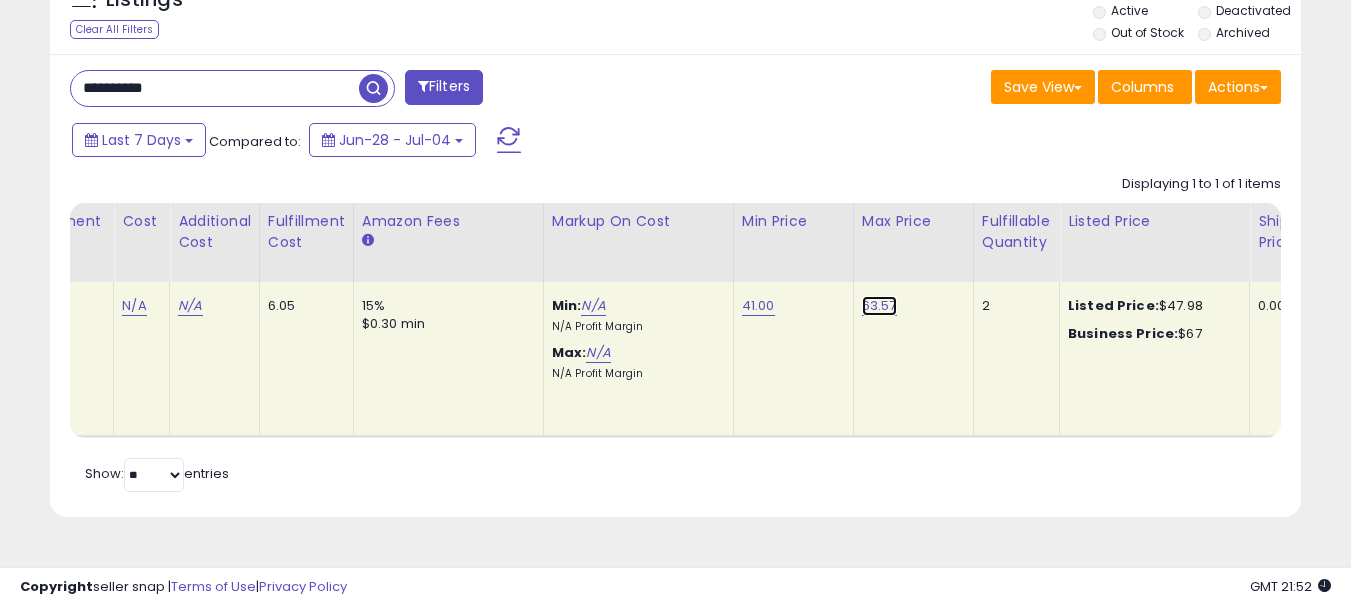 click on "63.57" at bounding box center [879, 306] 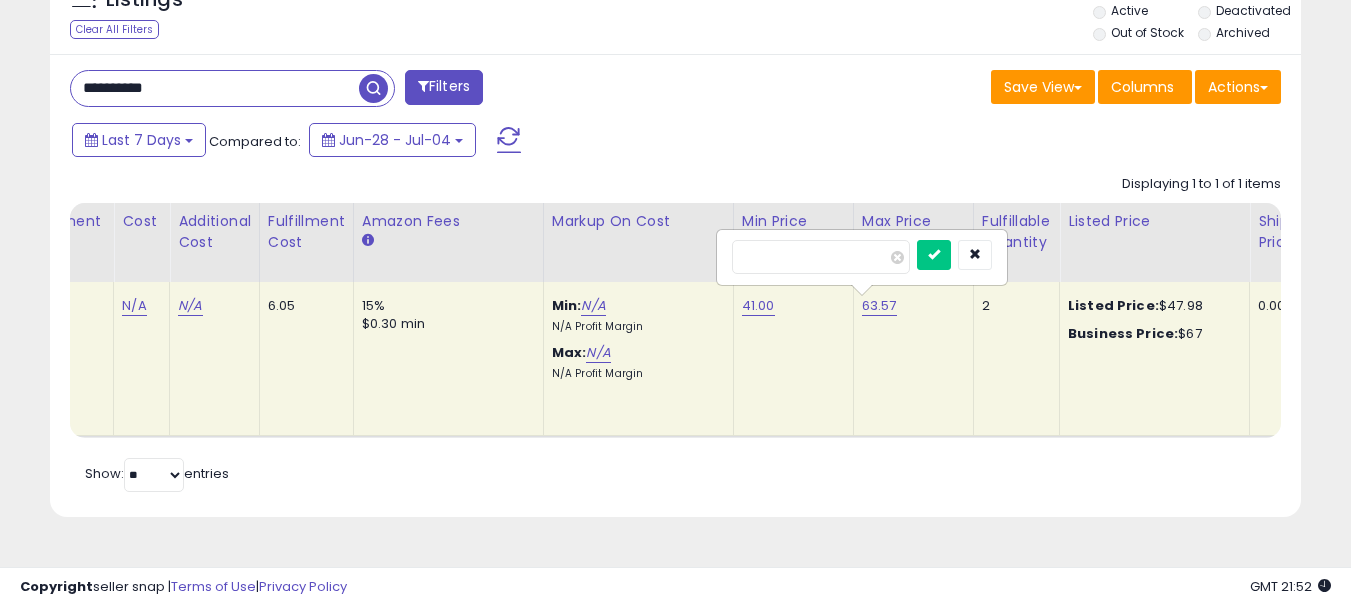 drag, startPoint x: 739, startPoint y: 259, endPoint x: 655, endPoint y: 259, distance: 84 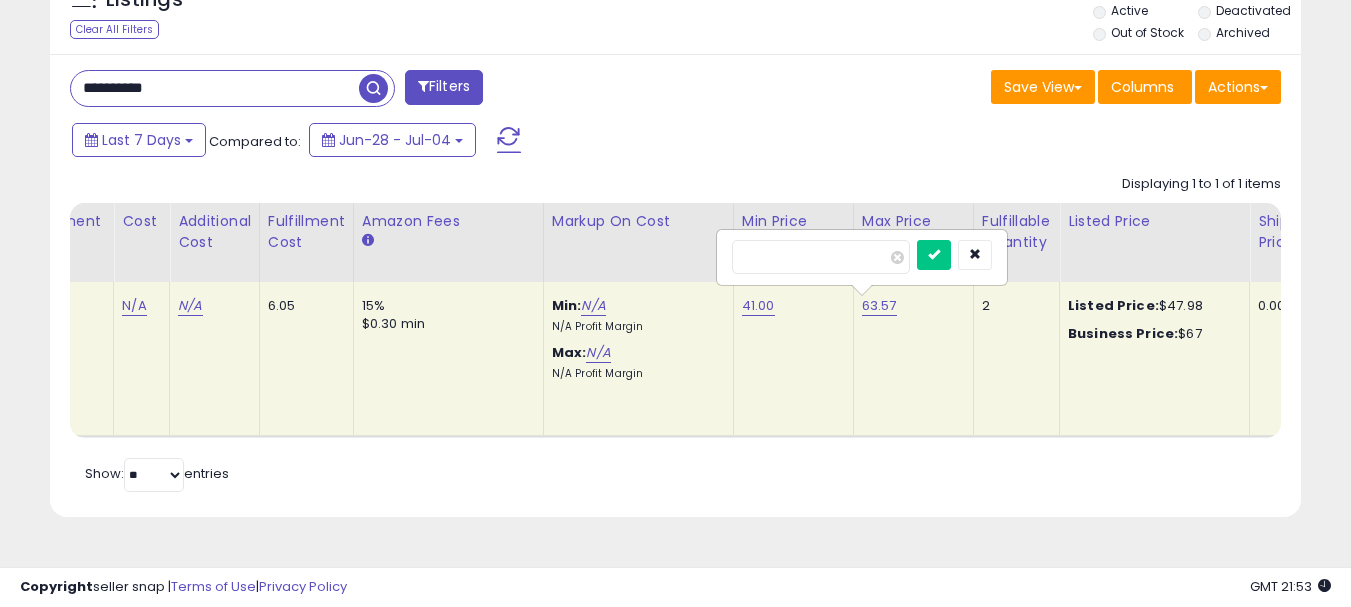 type on "**" 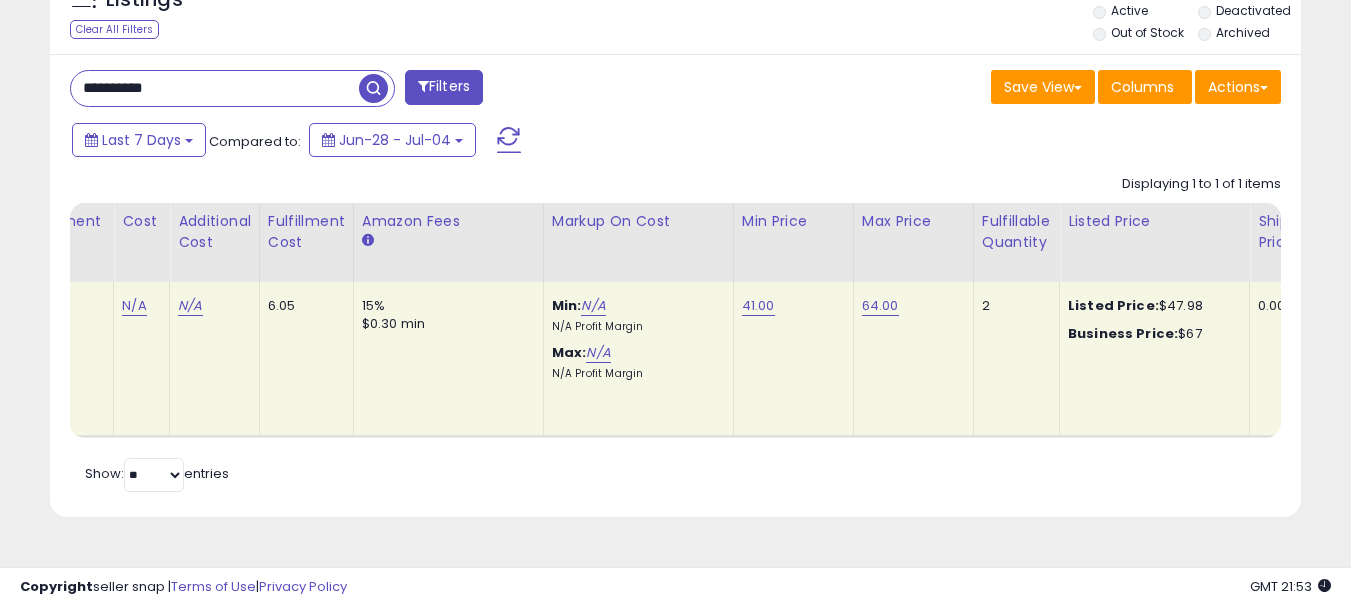 scroll, scrollTop: 0, scrollLeft: 641, axis: horizontal 